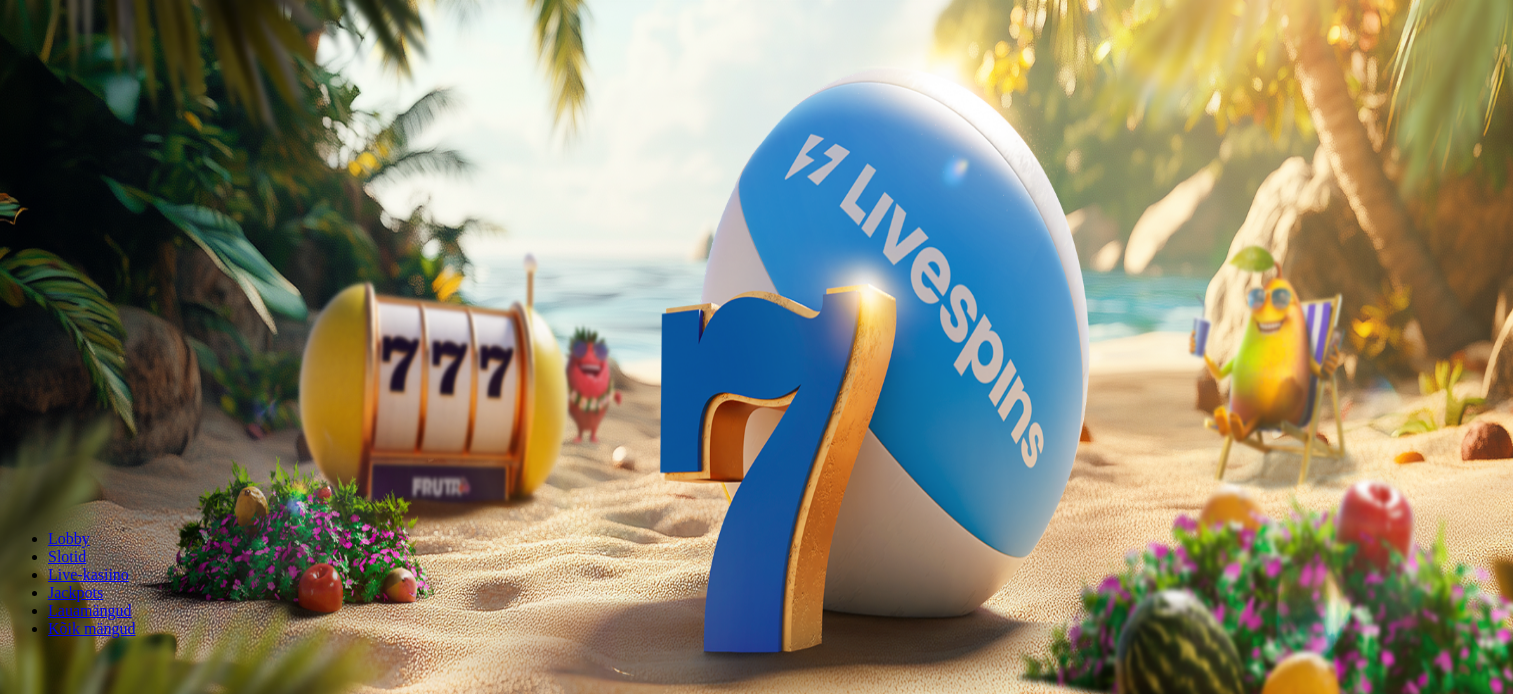 scroll, scrollTop: 0, scrollLeft: 0, axis: both 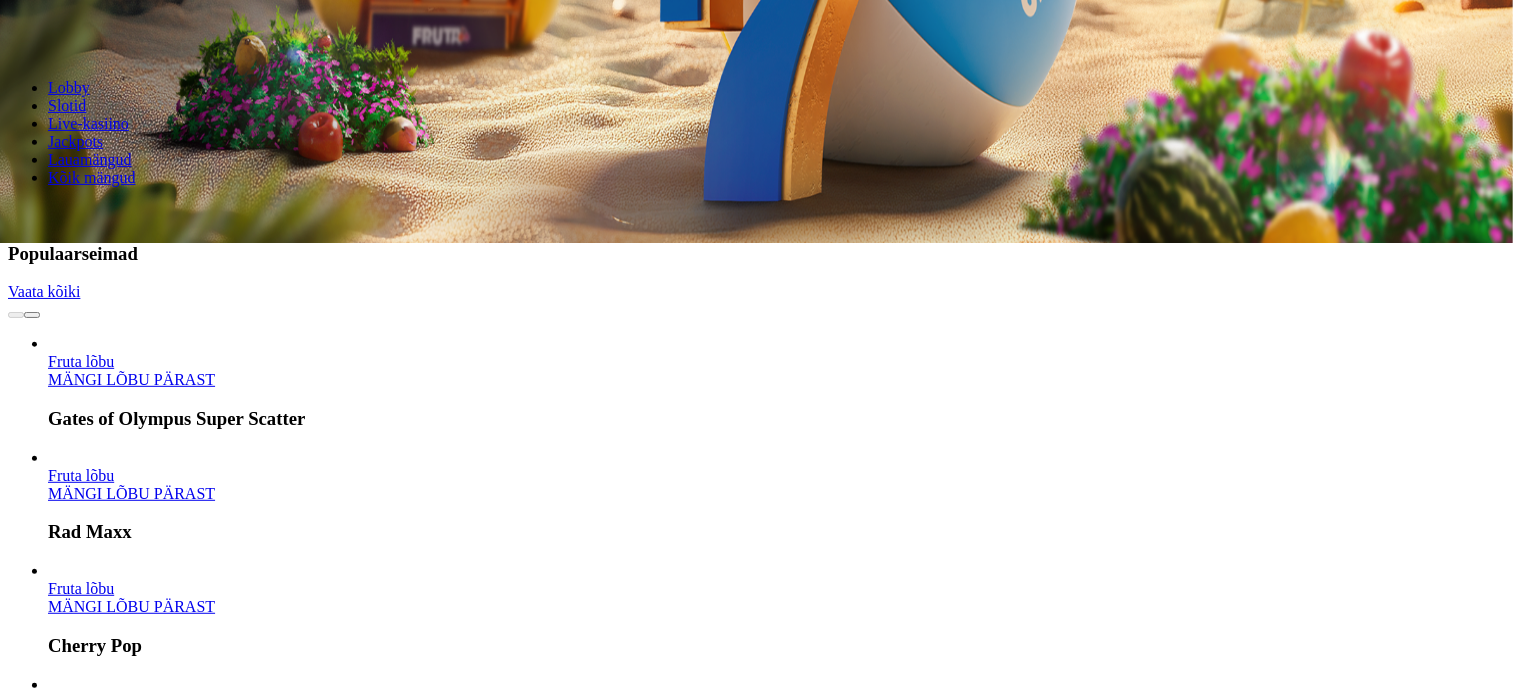 click on "MÄNGI LÕBU PÄRAST" at bounding box center (131, 1720) 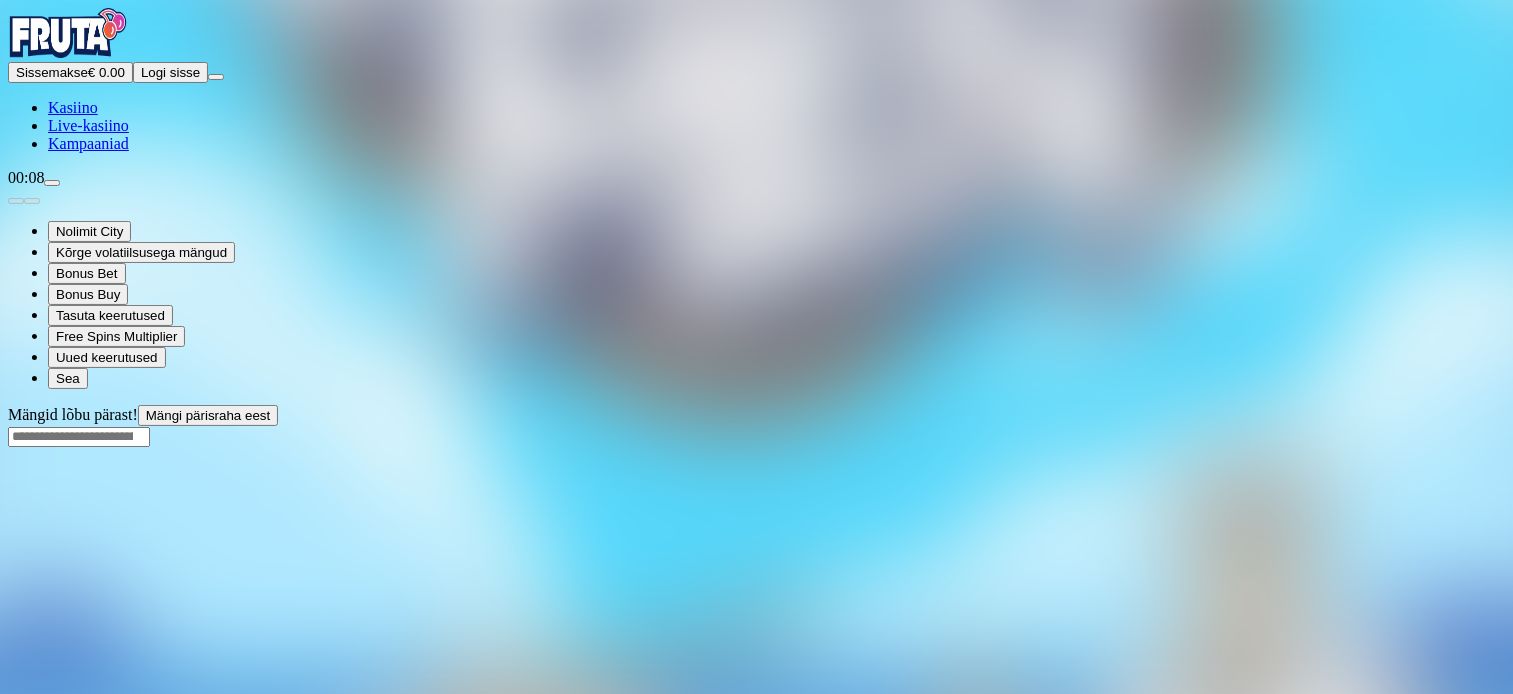 scroll, scrollTop: 0, scrollLeft: 0, axis: both 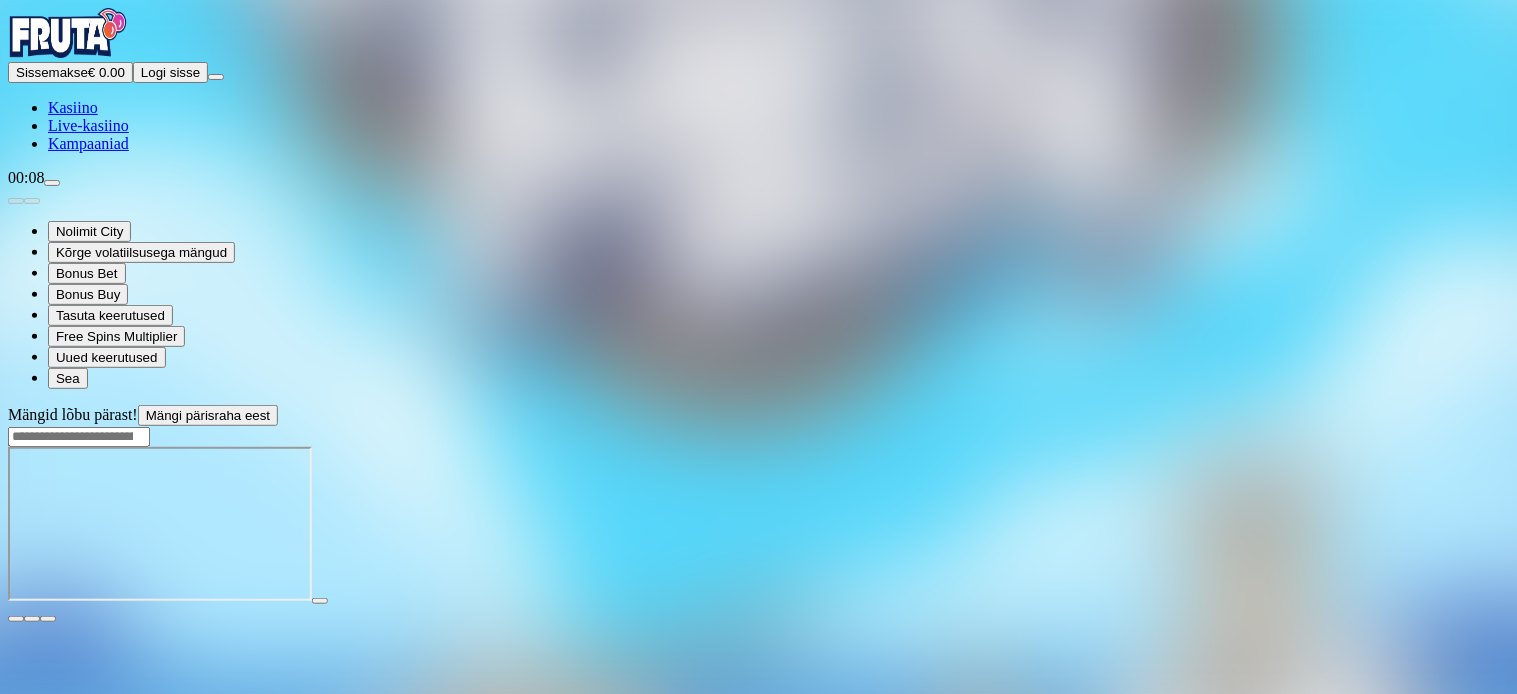 click at bounding box center (758, 526) 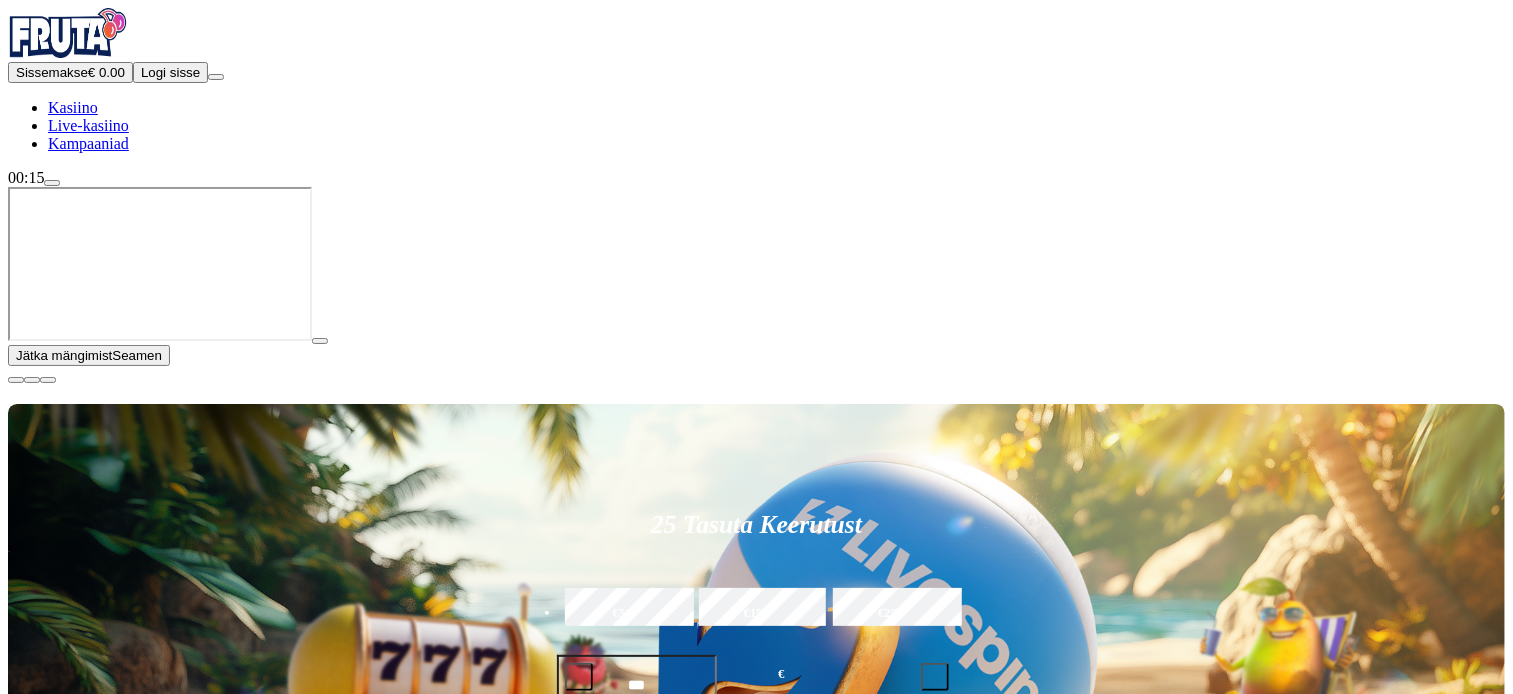 click at bounding box center [16, 380] 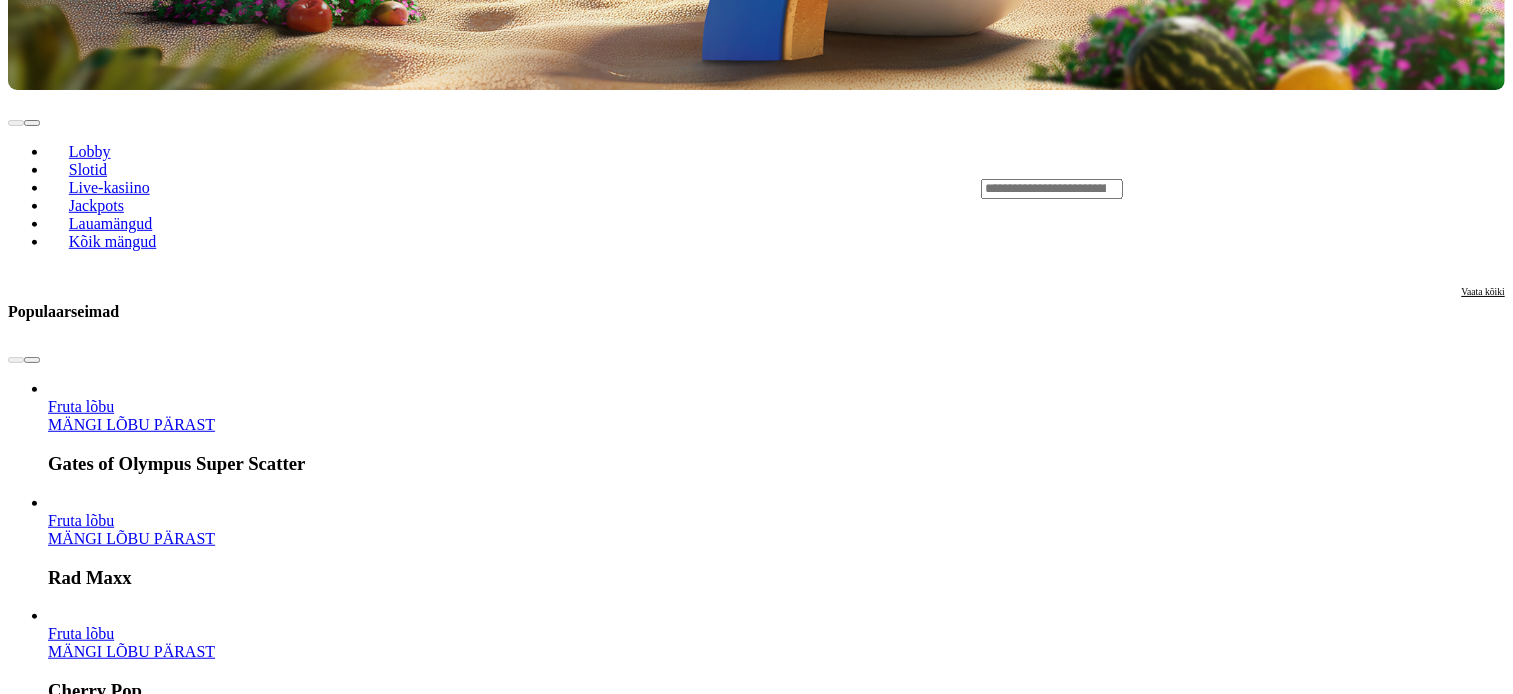 scroll, scrollTop: 1215, scrollLeft: 0, axis: vertical 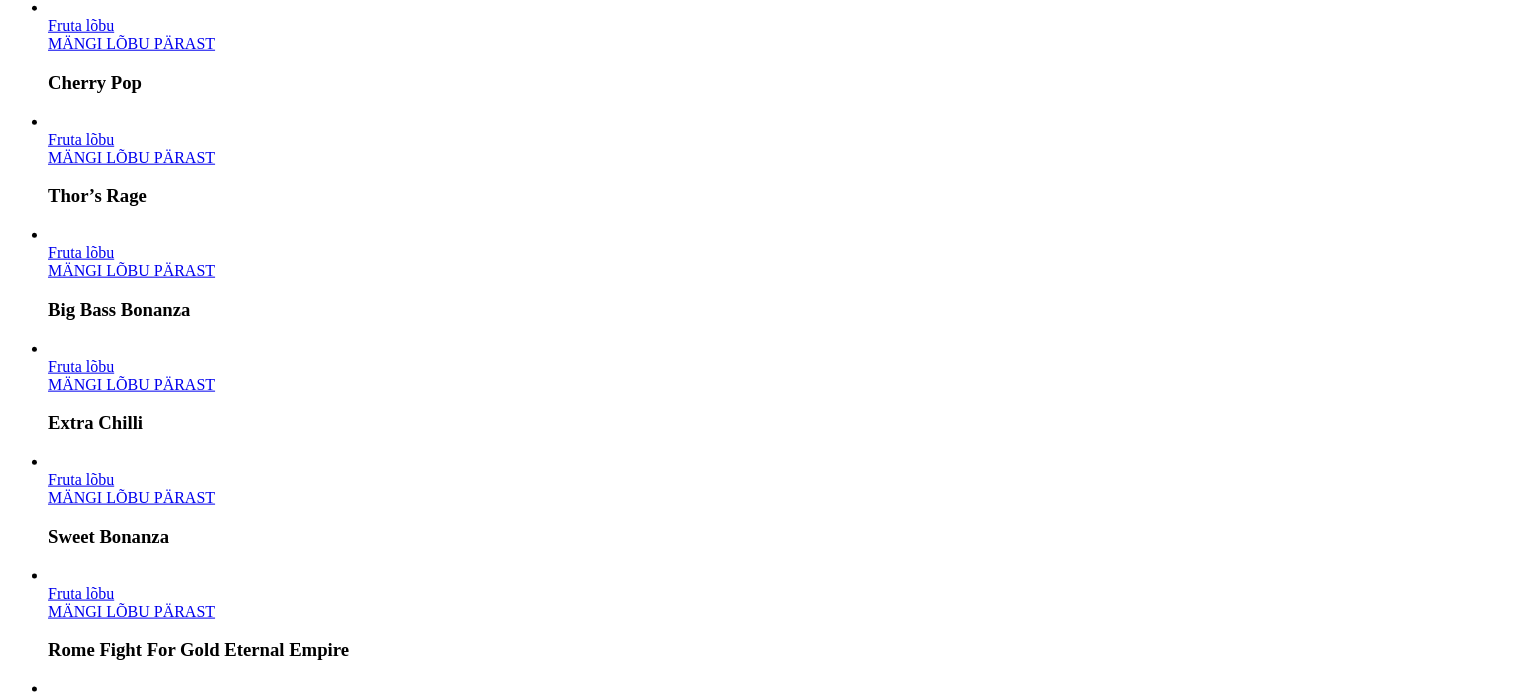 click on "MÄNGI LÕBU PÄRAST" at bounding box center [131, 15754] 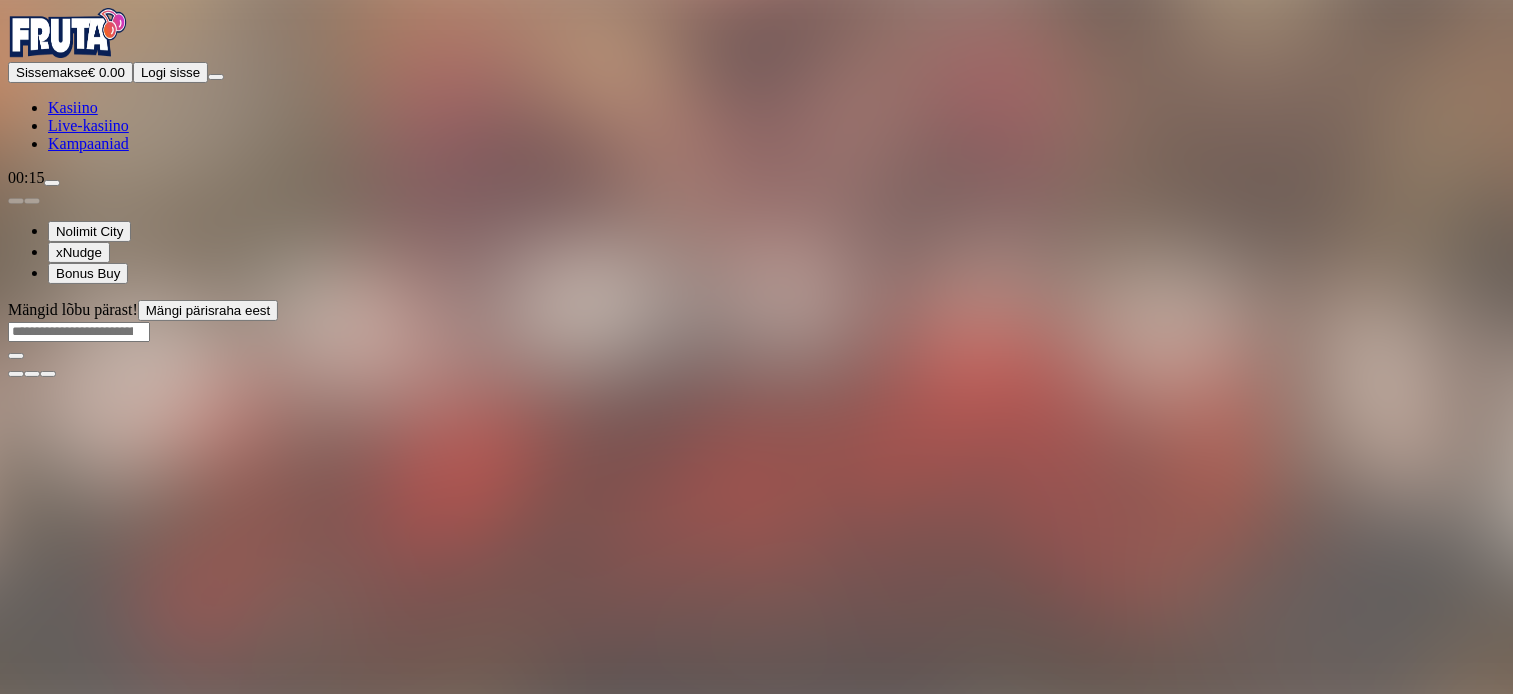 scroll, scrollTop: 0, scrollLeft: 0, axis: both 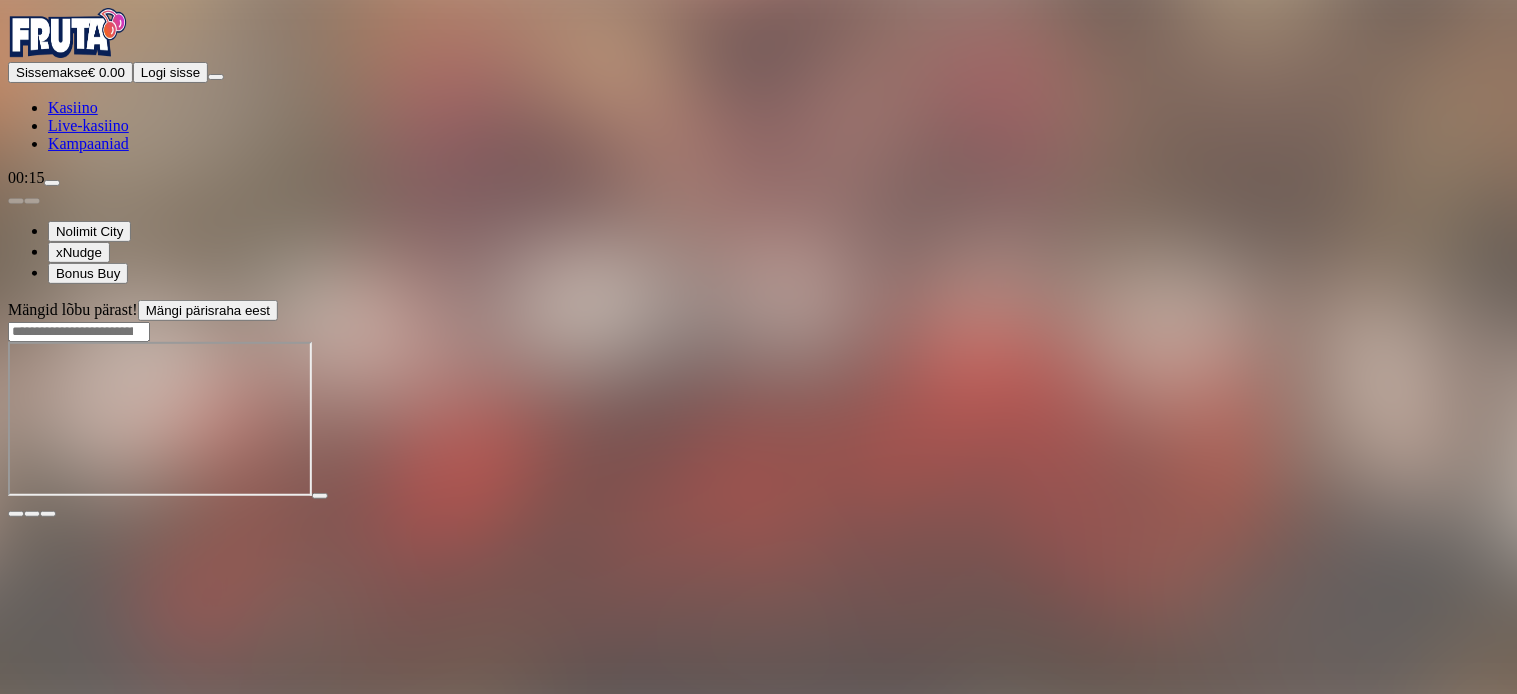 click at bounding box center [48, 514] 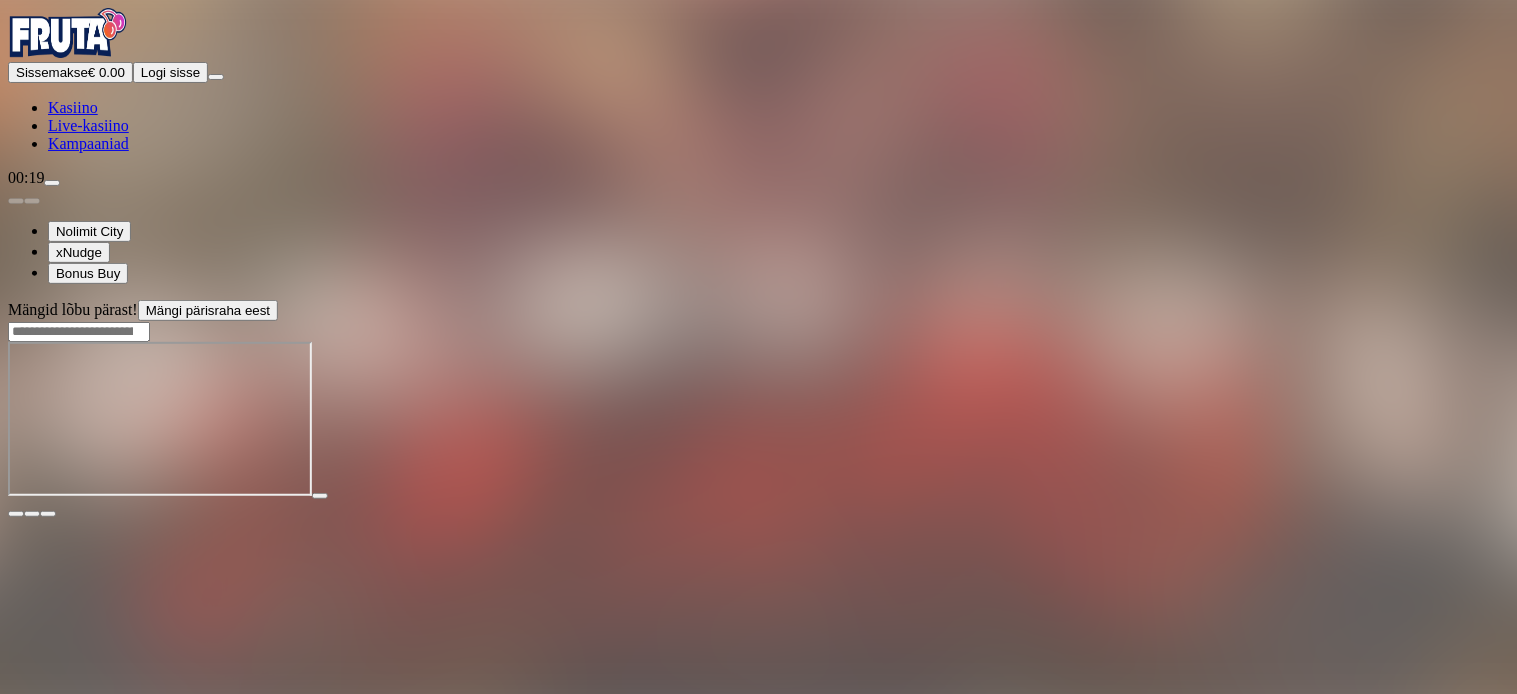 click at bounding box center (68, 33) 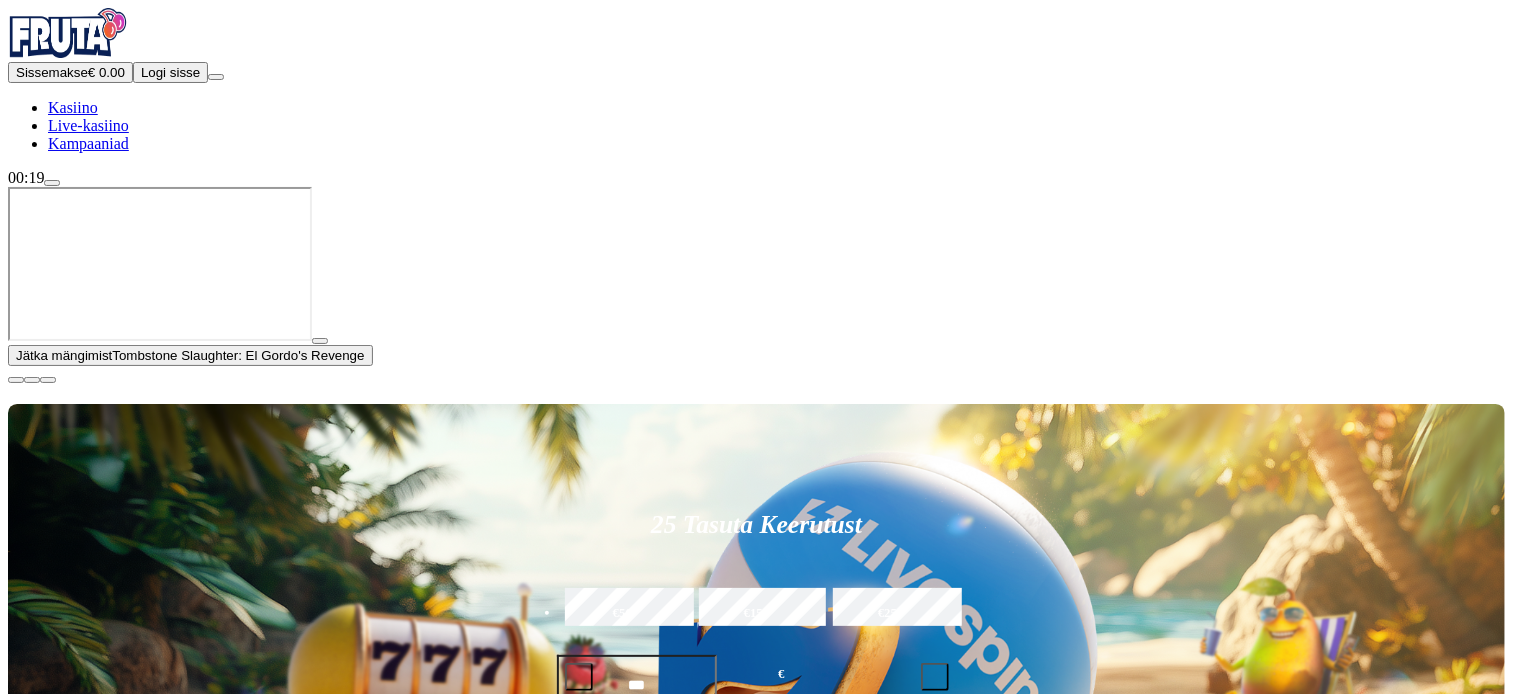 click at bounding box center (16, 380) 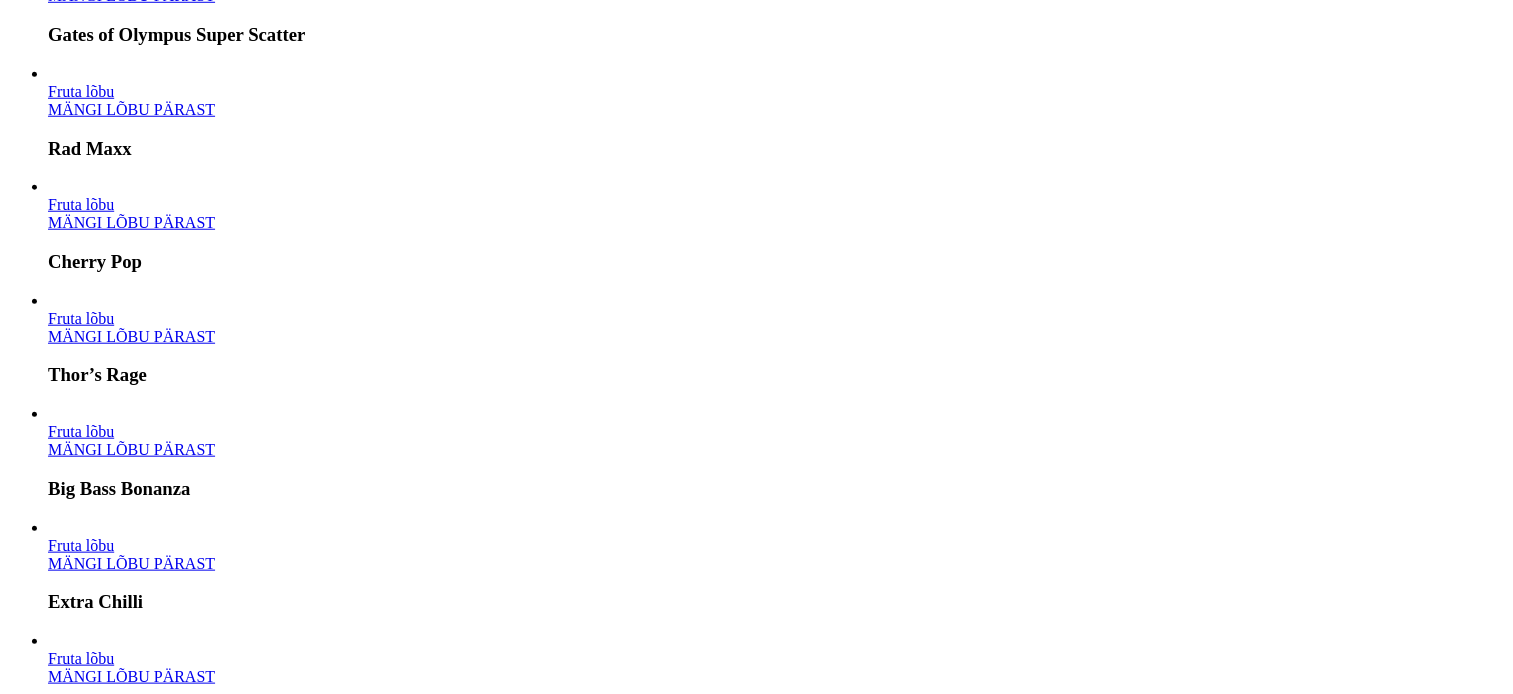 scroll, scrollTop: 1053, scrollLeft: 0, axis: vertical 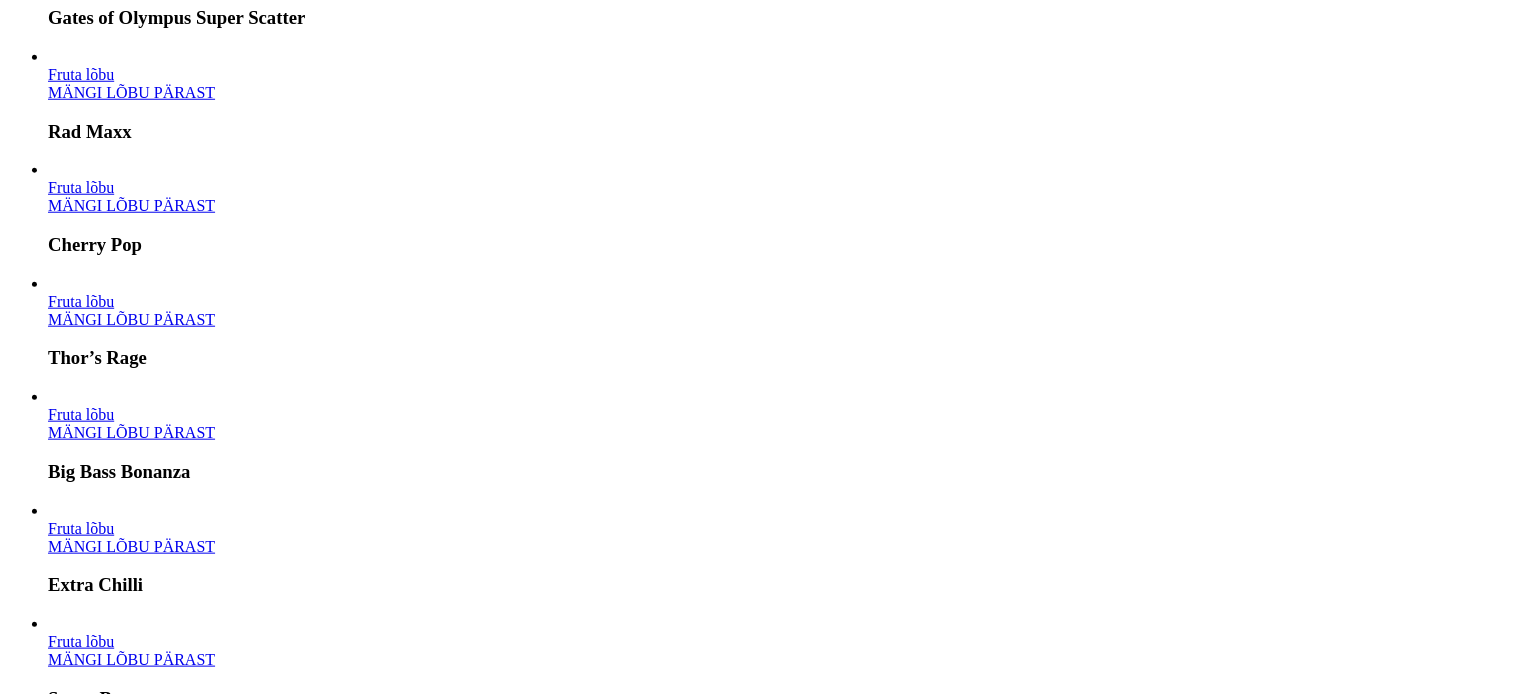 click at bounding box center [32, 15625] 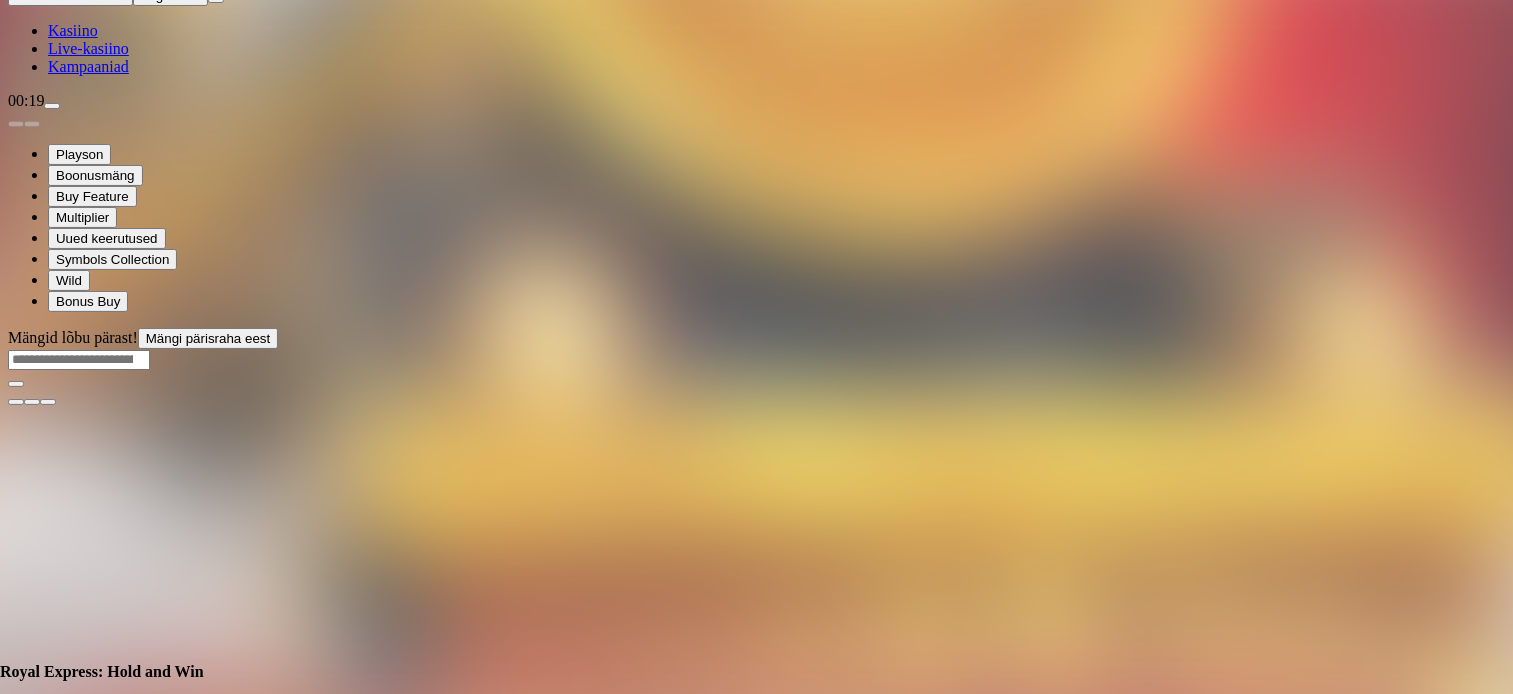 scroll, scrollTop: 0, scrollLeft: 0, axis: both 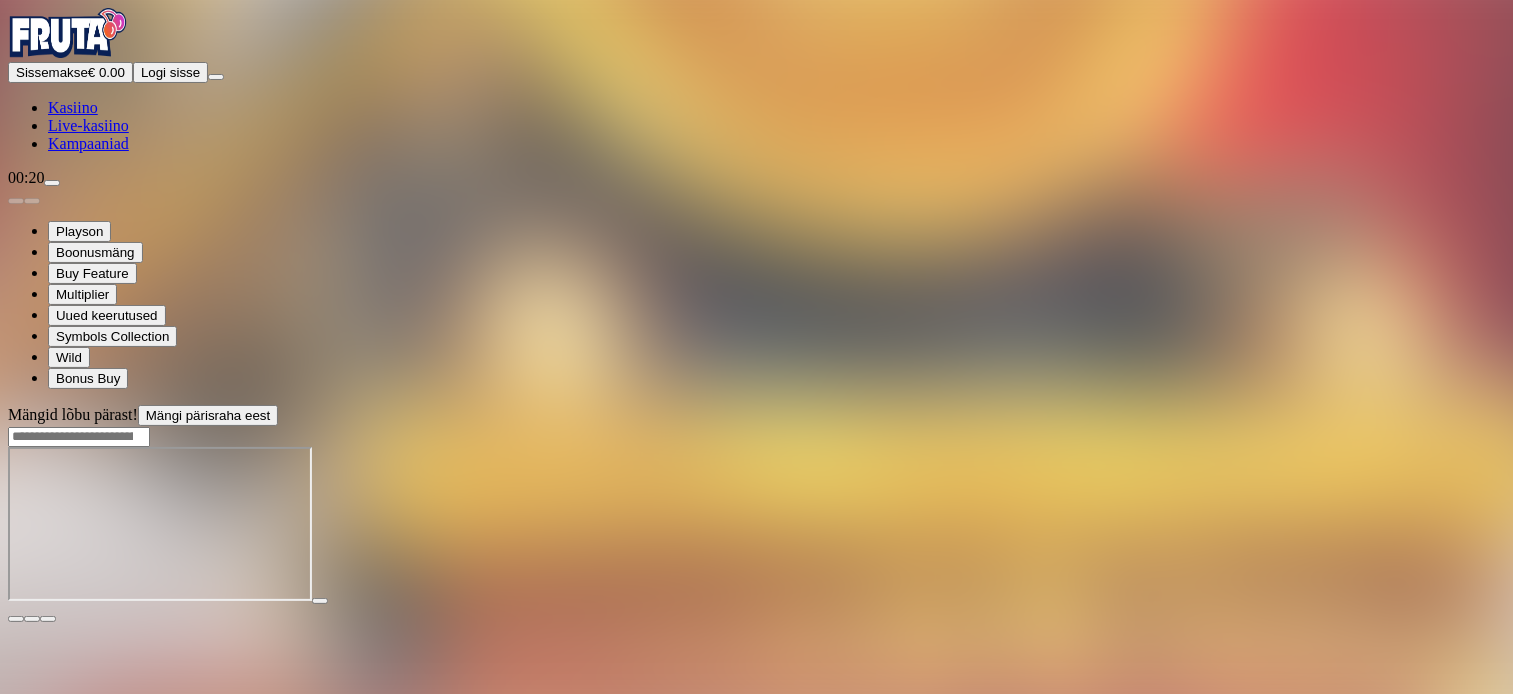 click at bounding box center (16, 619) 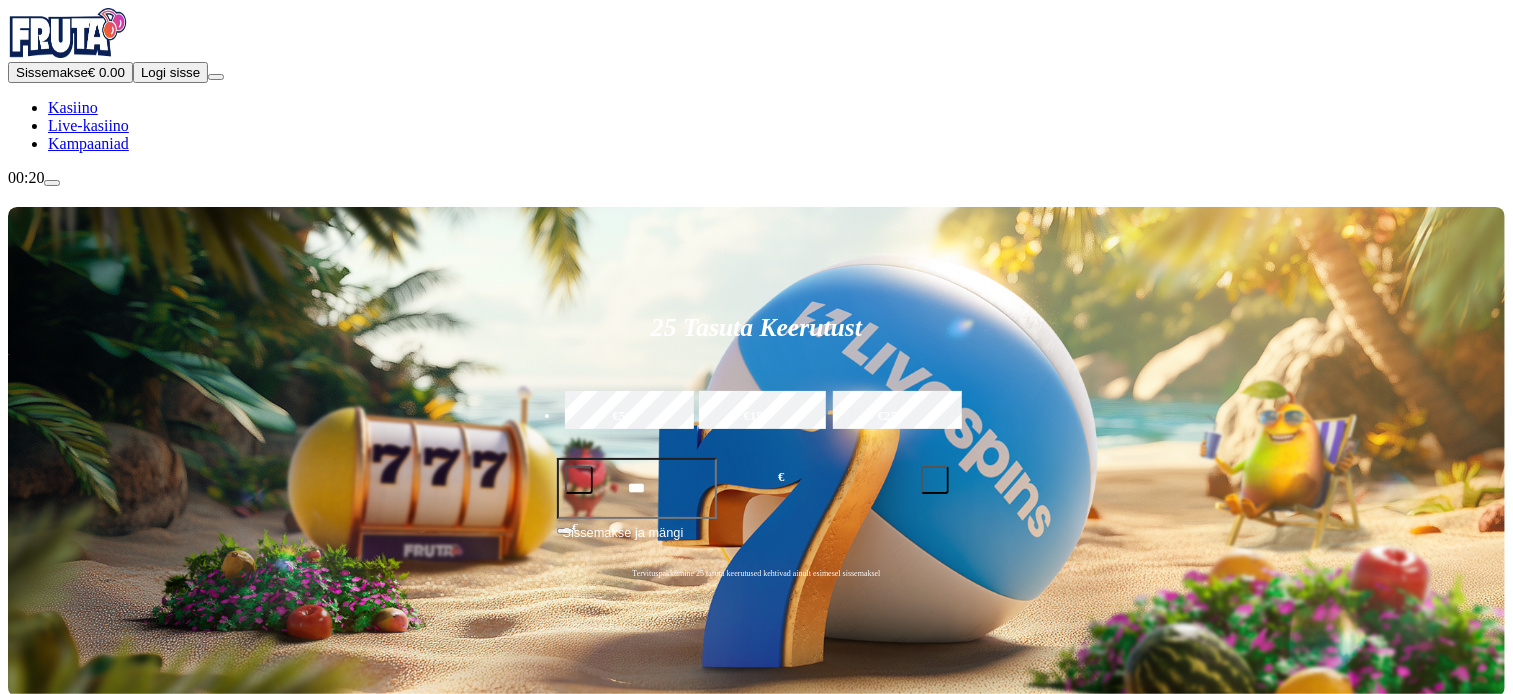 scroll, scrollTop: 607, scrollLeft: 0, axis: vertical 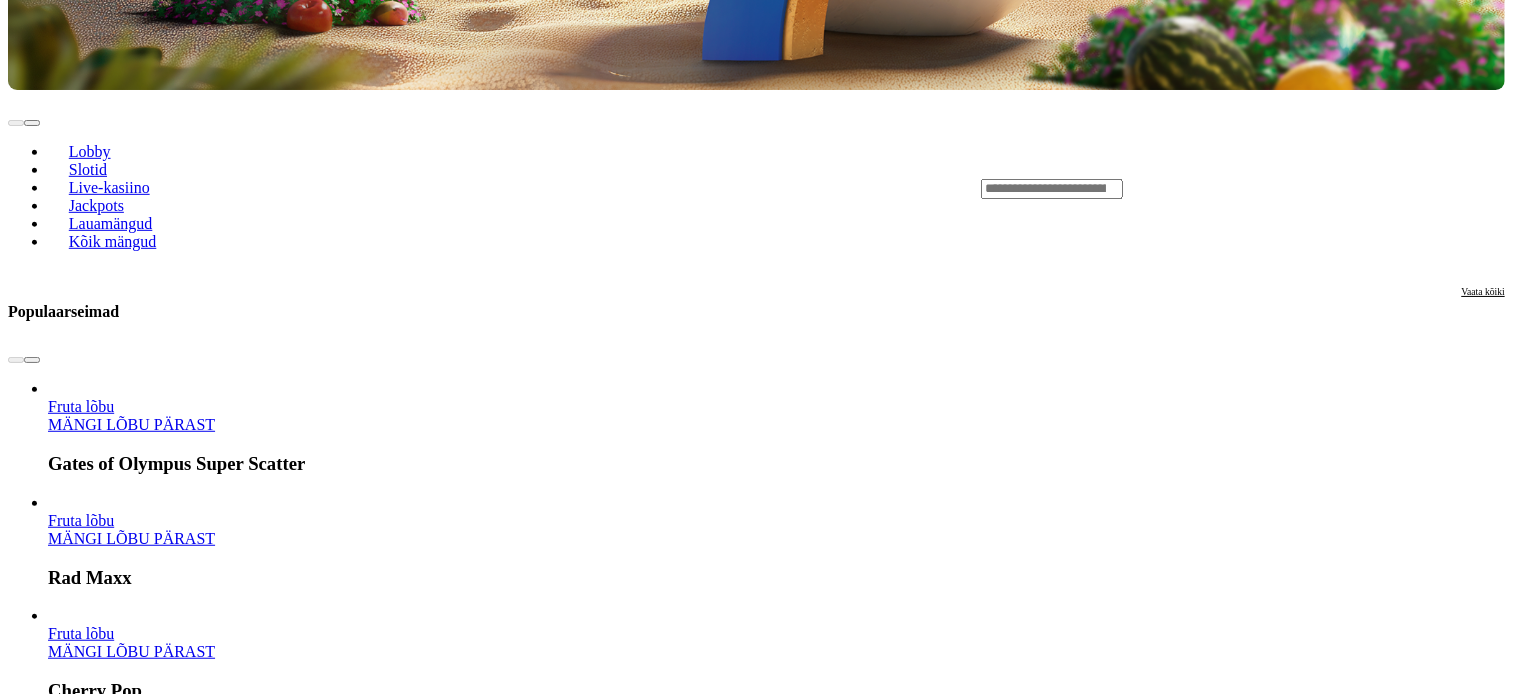 click on "MÄNGI LÕBU PÄRAST" at bounding box center [131, 2006] 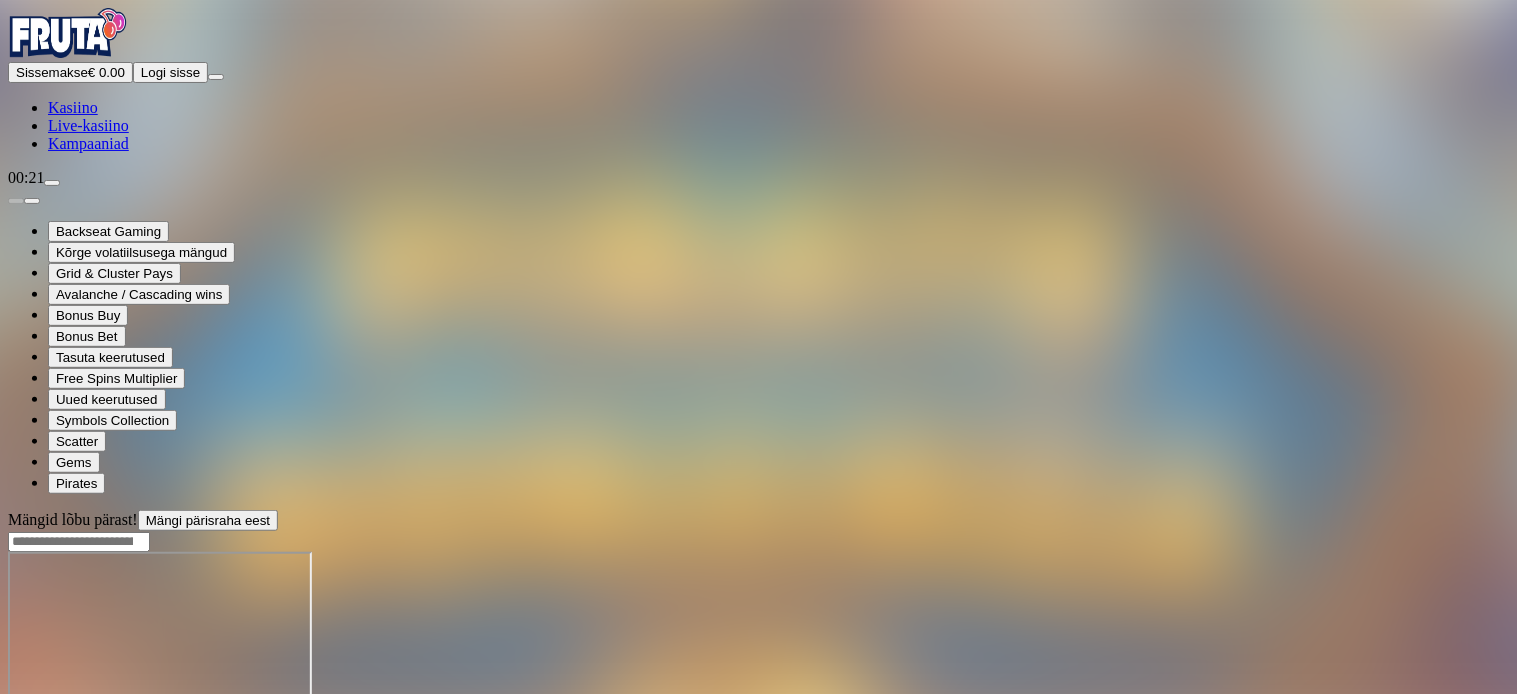 click at bounding box center [48, 724] 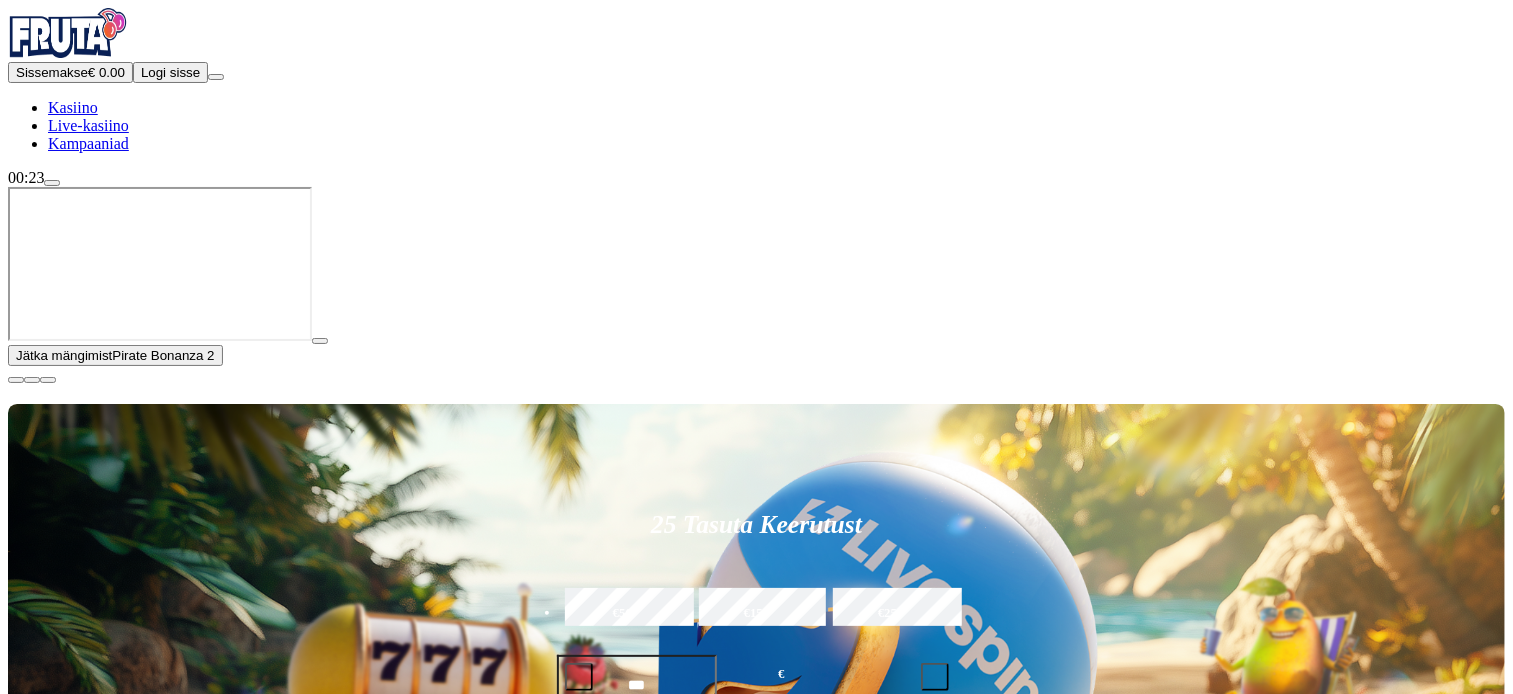 click at bounding box center (16, 380) 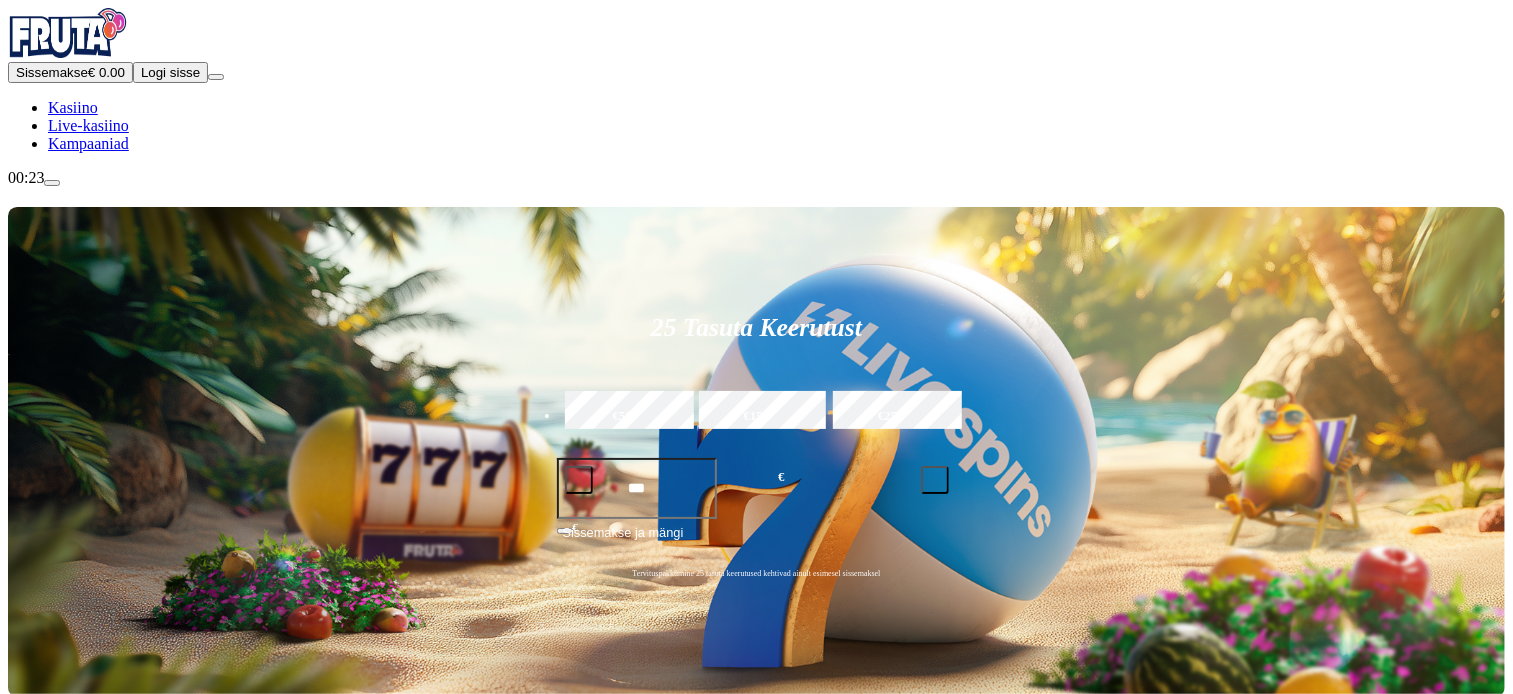 click at bounding box center [1052, 796] 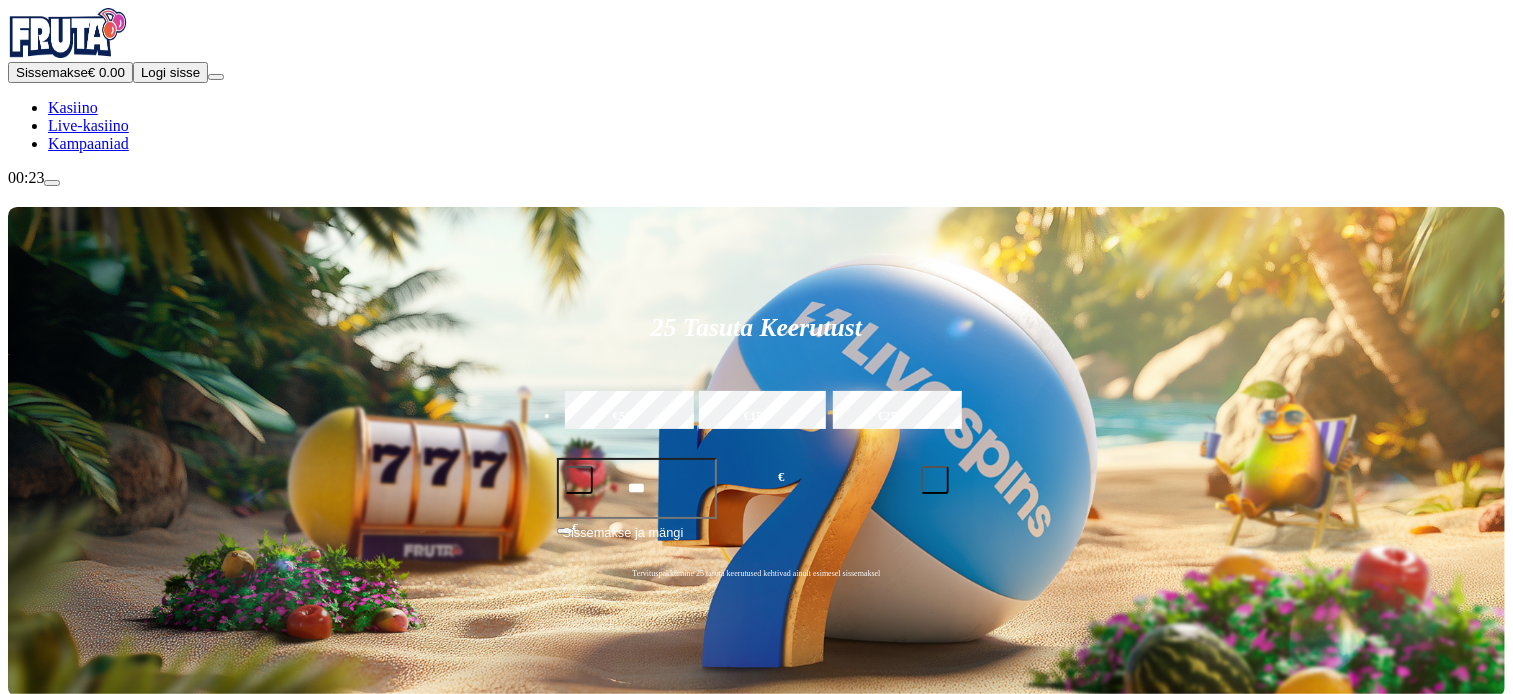 type on "*****" 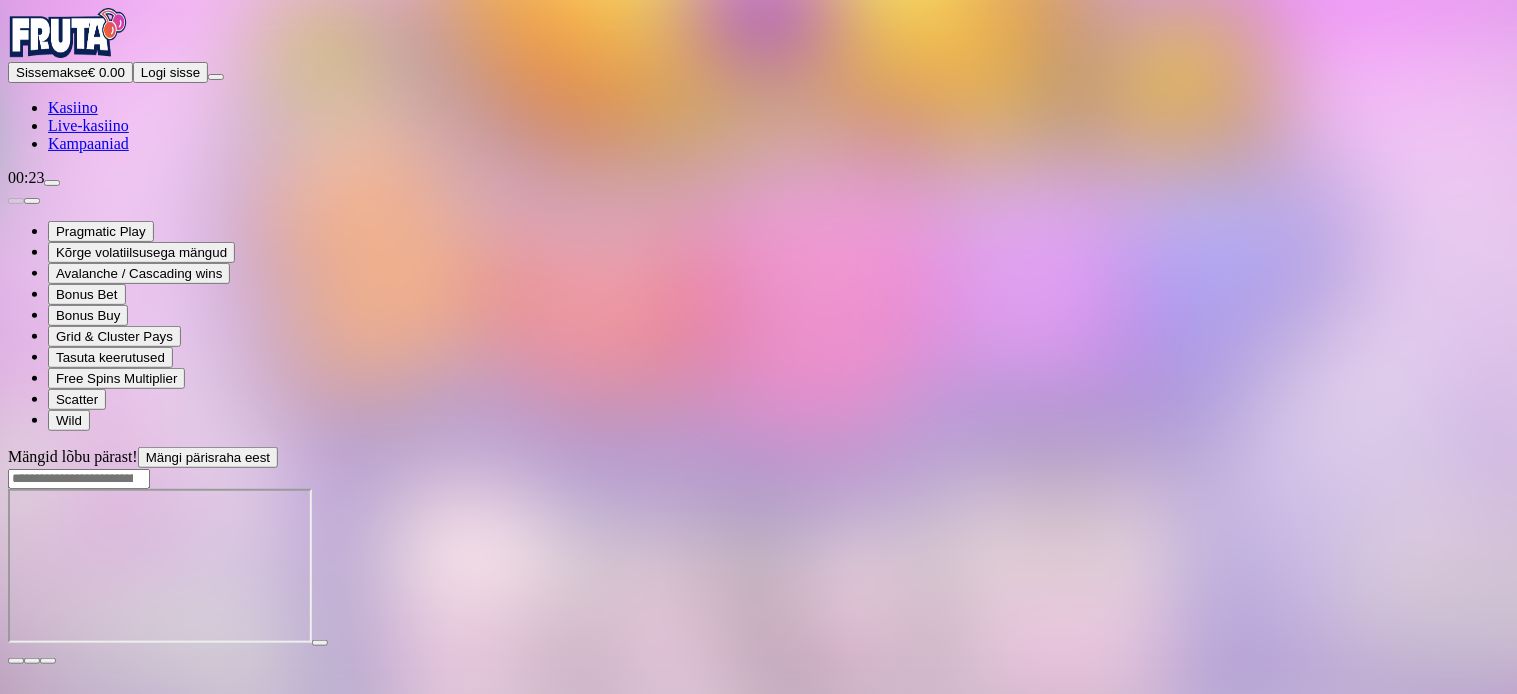 click at bounding box center (48, 661) 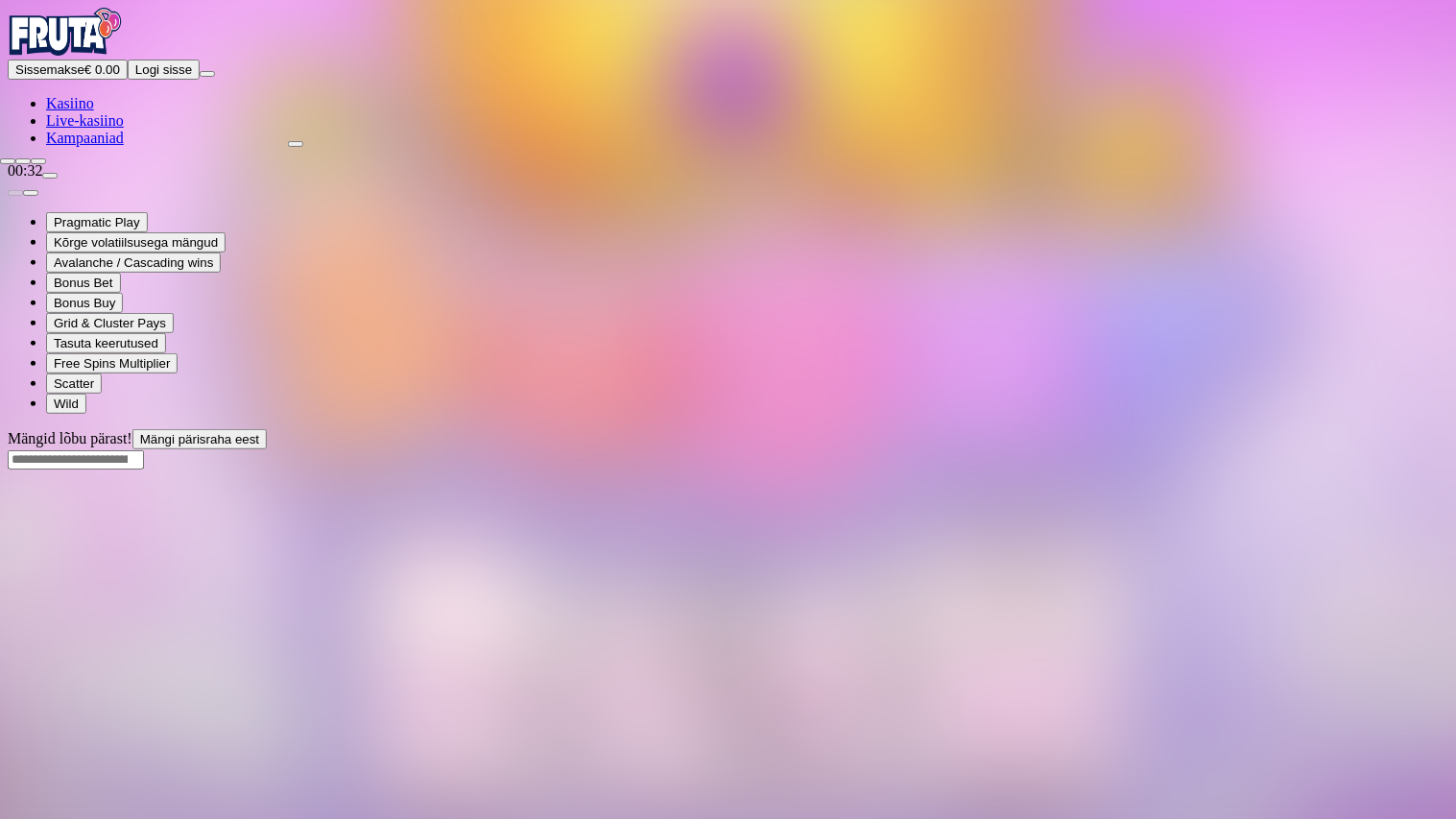 click at bounding box center (8, 161) 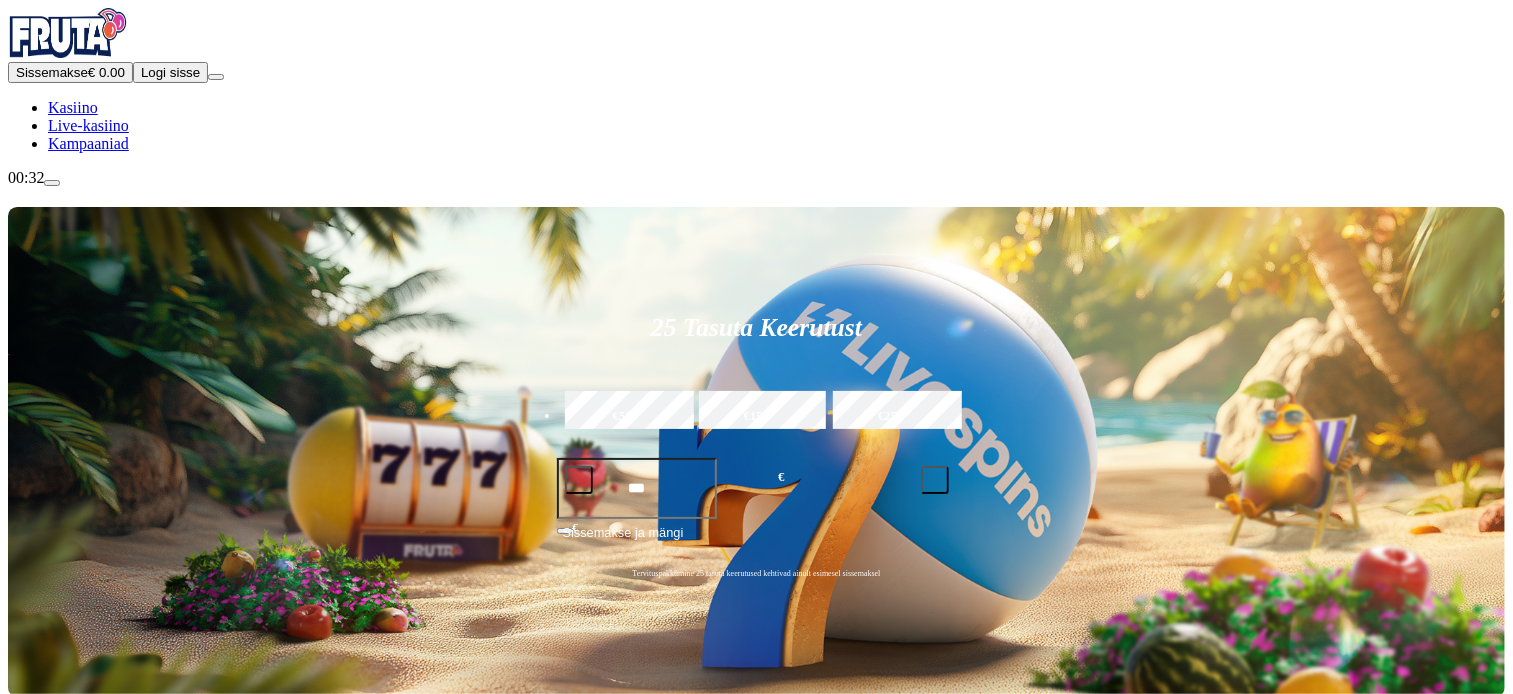 click at bounding box center (1052, 796) 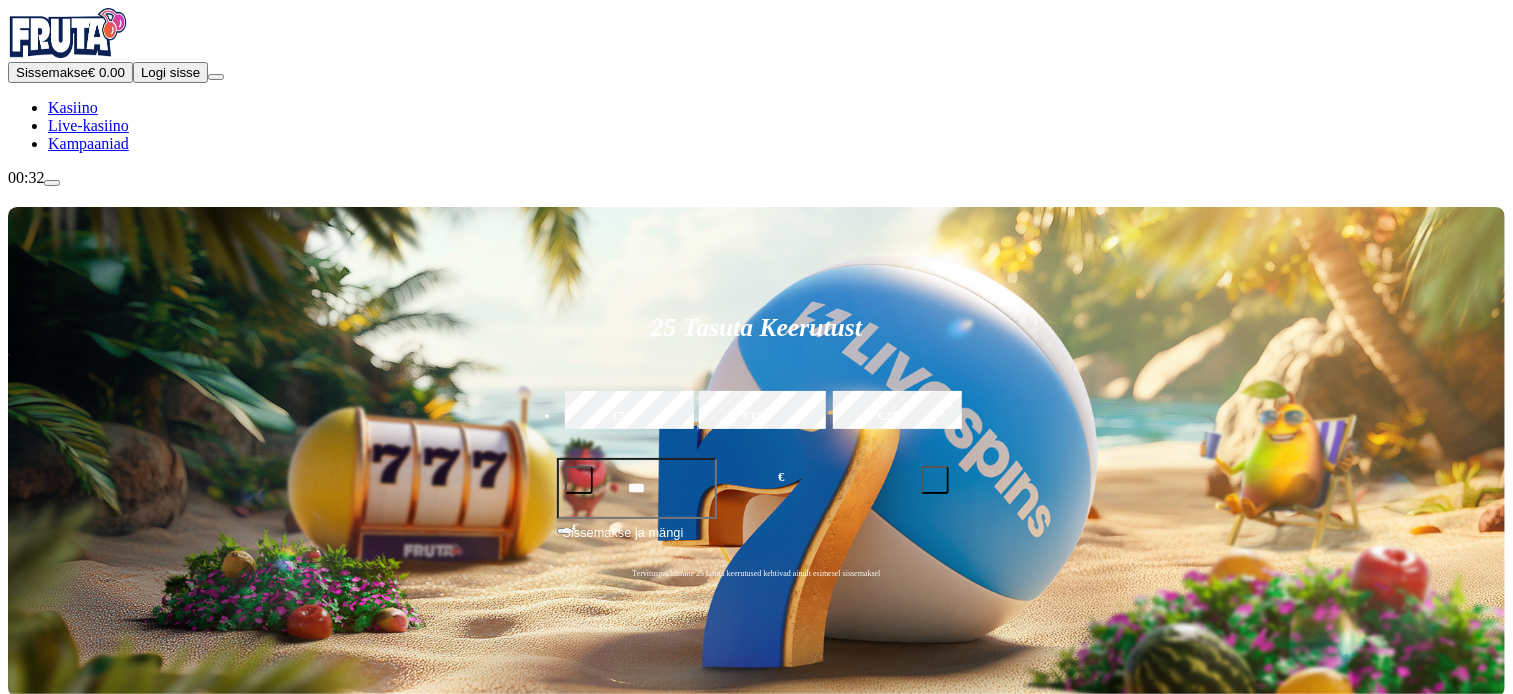 scroll, scrollTop: 135, scrollLeft: 0, axis: vertical 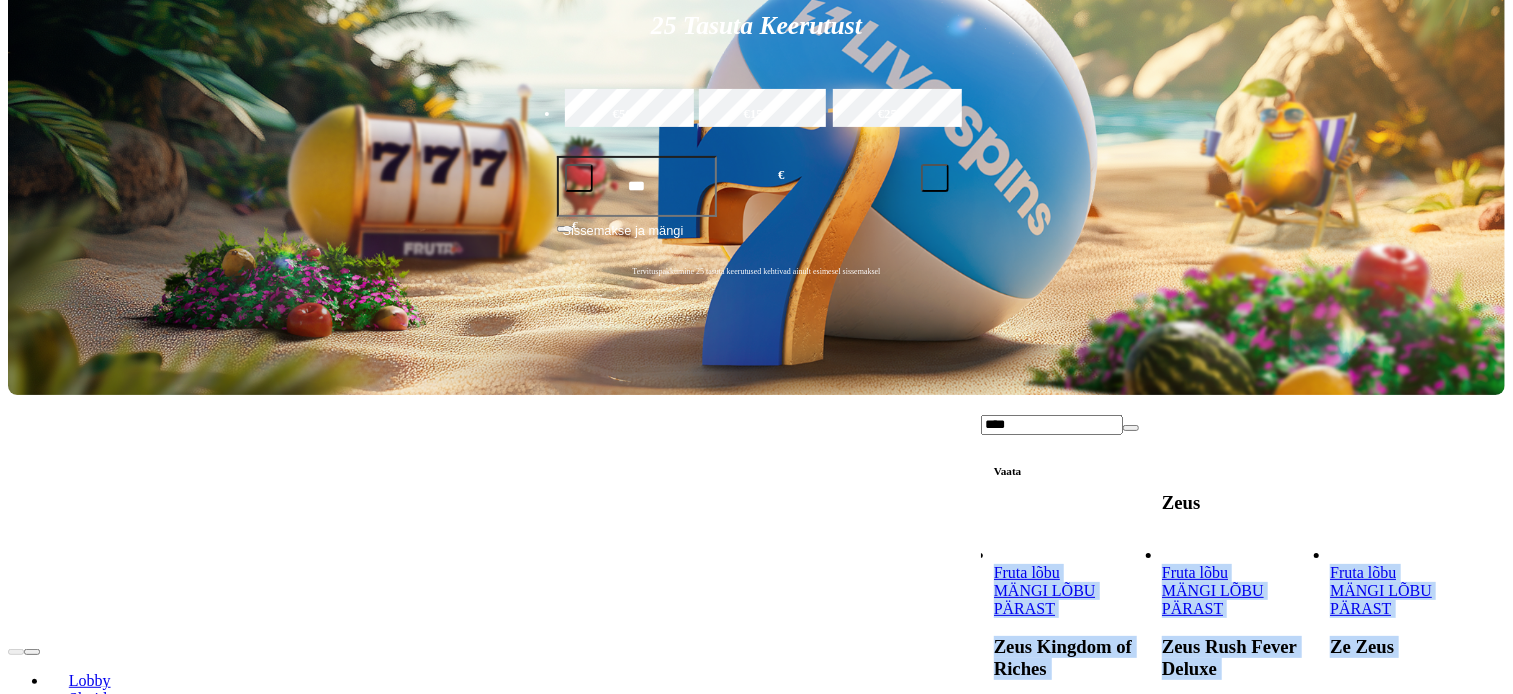 click on "Fruta lõbu MÄNGI LÕBU PÄRAST Zeus vs Hades - Gods of War Fruta lõbu MÄNGI LÕBU PÄRAST Hercules Son of Zeus Fruta lõbu MÄNGI LÕBU PÄRAST Zeus Lightning Power Reels Fruta lõbu MÄNGI LÕBU PÄRAST Amazing Link Zeus Fruta lõbu MÄNGI LÕBU PÄRAST Ancient Fortunes: Zeus Fruta lõbu MÄNGI LÕBU PÄRAST Zeus Rush Fever Fruta lõbu MÄNGI LÕBU PÄRAST Zeus Kingdom of Riches	 Fruta lõbu MÄNGI LÕBU PÄRAST Zeus Rush Fever Deluxe Fruta lõbu MÄNGI LÕBU PÄRAST Ze Zeus Fruta lõbu MÄNGI LÕBU PÄRAST 3 Powers of Zeus: POWER COMBO Fruta lõbu MÄNGI LÕBU PÄRAST Zeus Divine Multipliers Fruta lõbu MÄNGI LÕBU PÄRAST Magnificent Power Zeus Fruta lõbu MÄNGI LÕBU PÄRAST Amazing Link Zeus Epic 4 Fruta lõbu MÄNGI LÕBU PÄRAST Chronicles Of Olympus II Zeus Fruta lõbu MÄNGI LÕBU PÄRAST Alpha Gods: Zeus Fruta lõbu MÄNGI LÕBU PÄRAST Zeus Rising Fruta lõbu MÄNGI LÕBU PÄRAST Zeus Lightning Riches Power Combo Fruta lõbu MÄNGI LÕBU PÄRAST Zeus Lightning Megaways Fruta lõbu" at bounding box center (1243, 743) 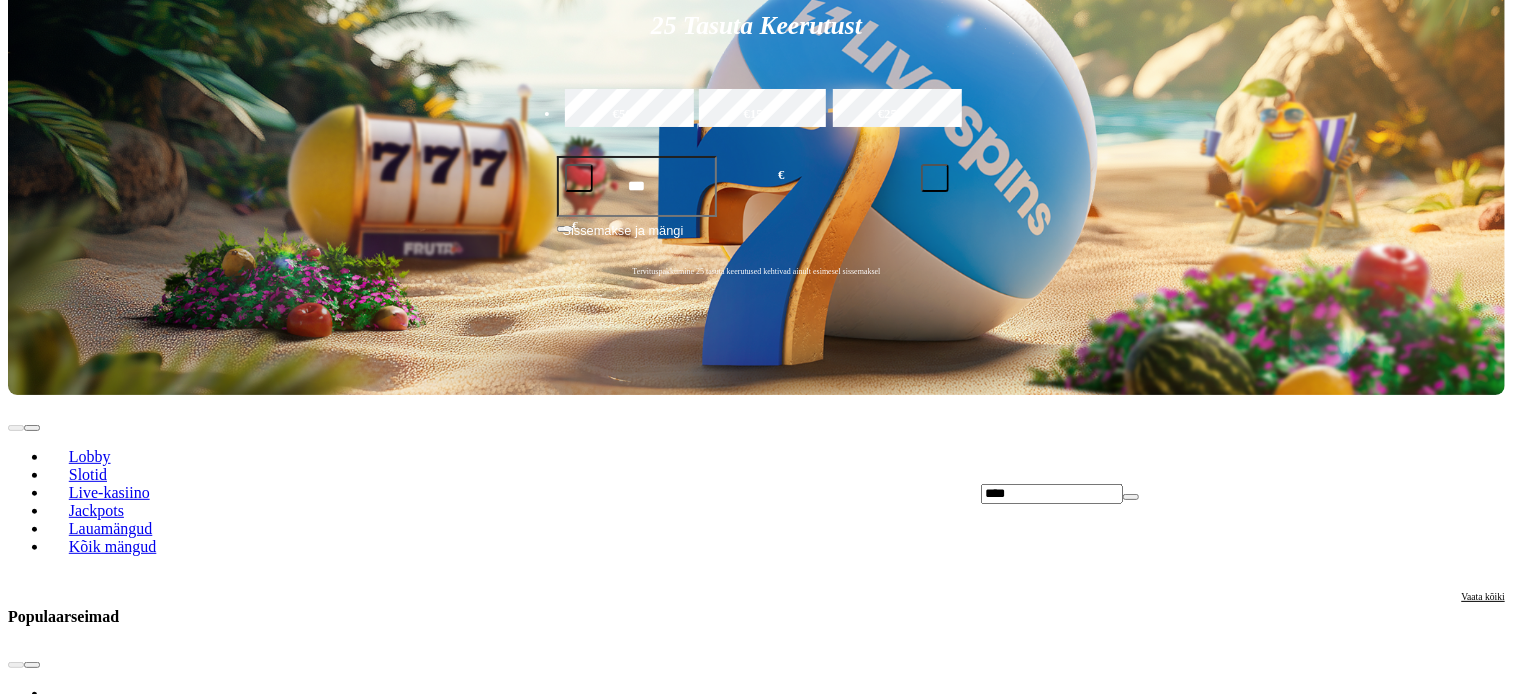 click on "****" at bounding box center [1052, 494] 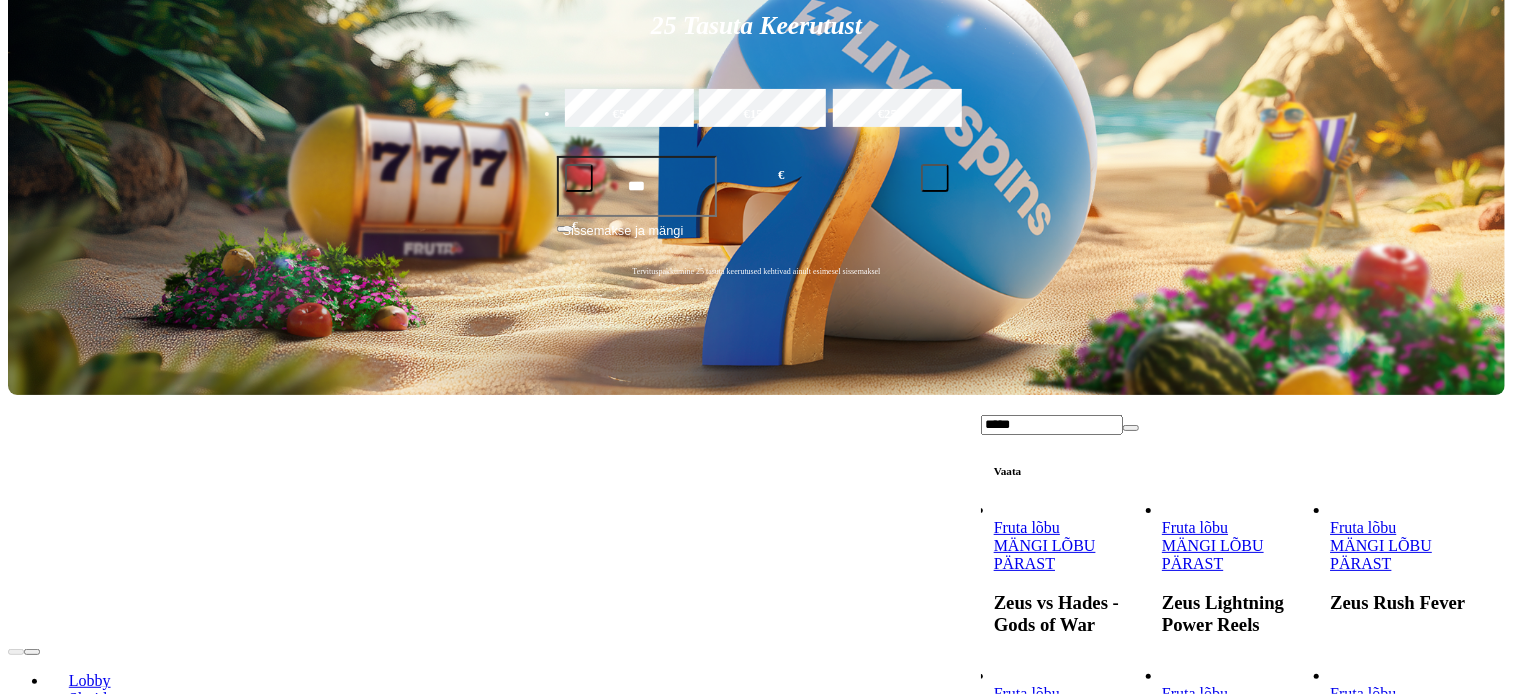 type on "****" 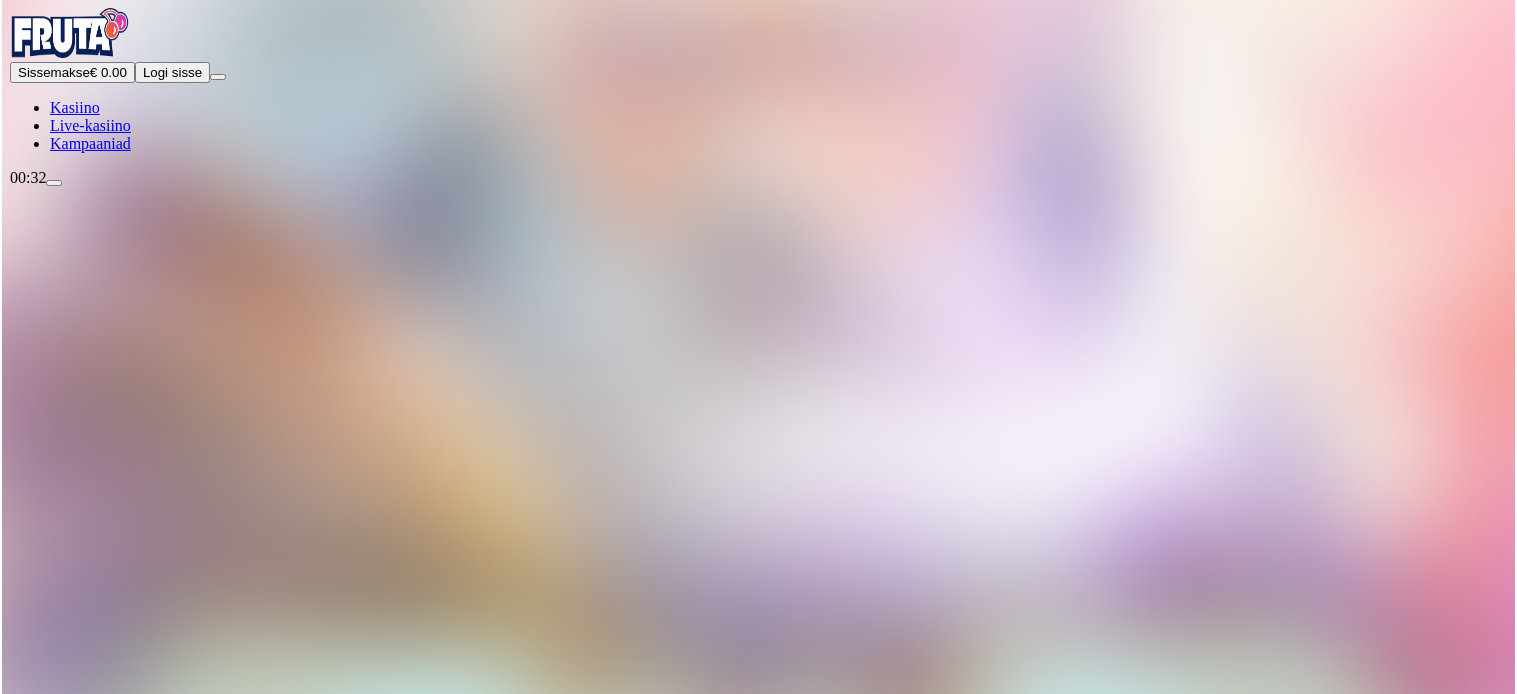 scroll, scrollTop: 0, scrollLeft: 0, axis: both 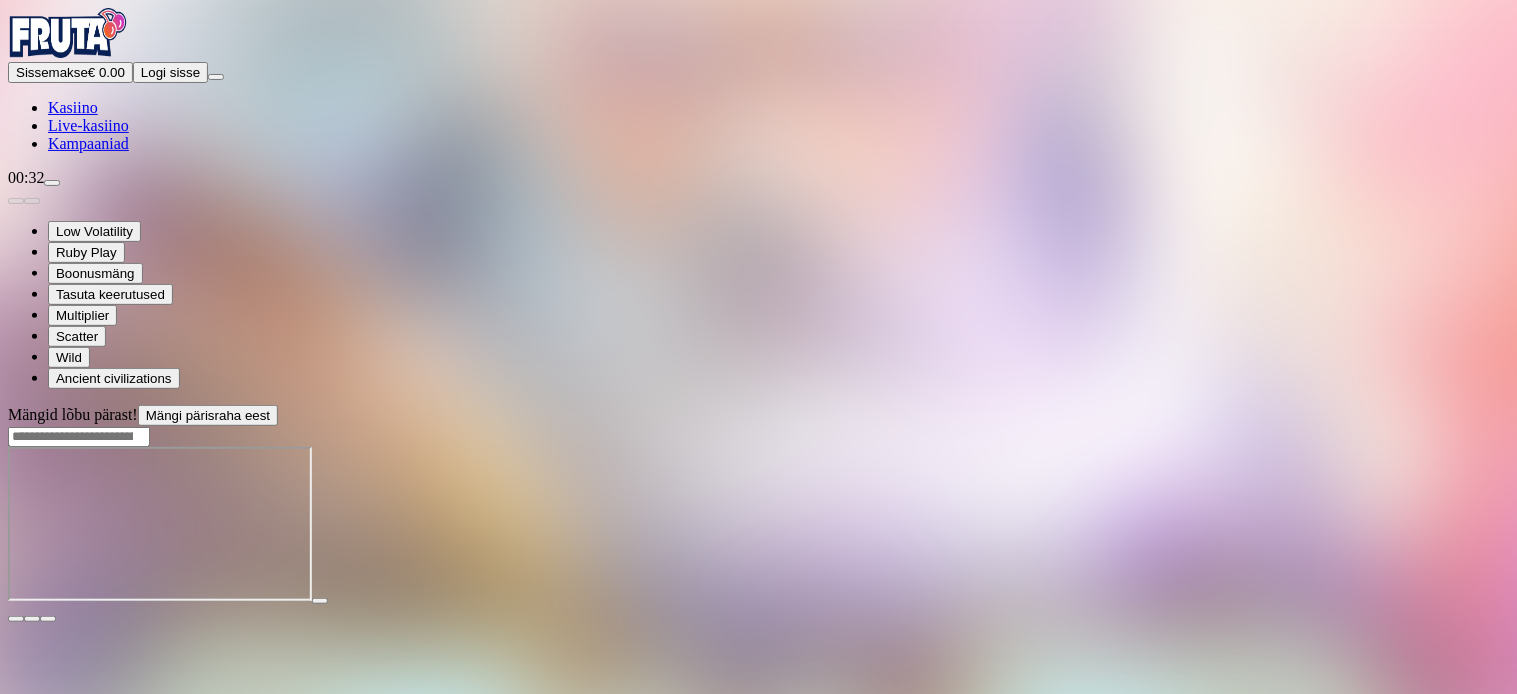 click at bounding box center [48, 619] 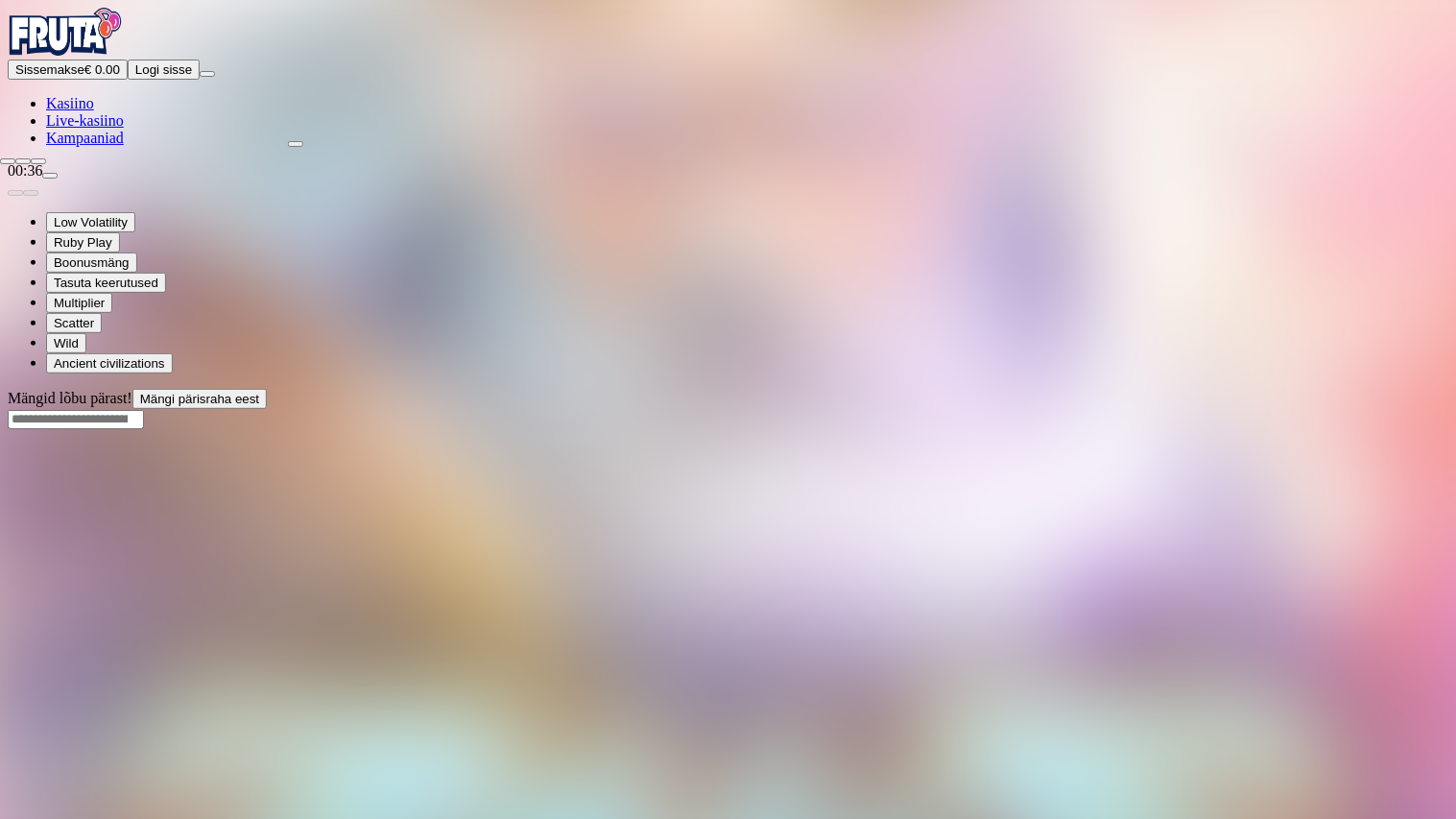 click at bounding box center [8, 161] 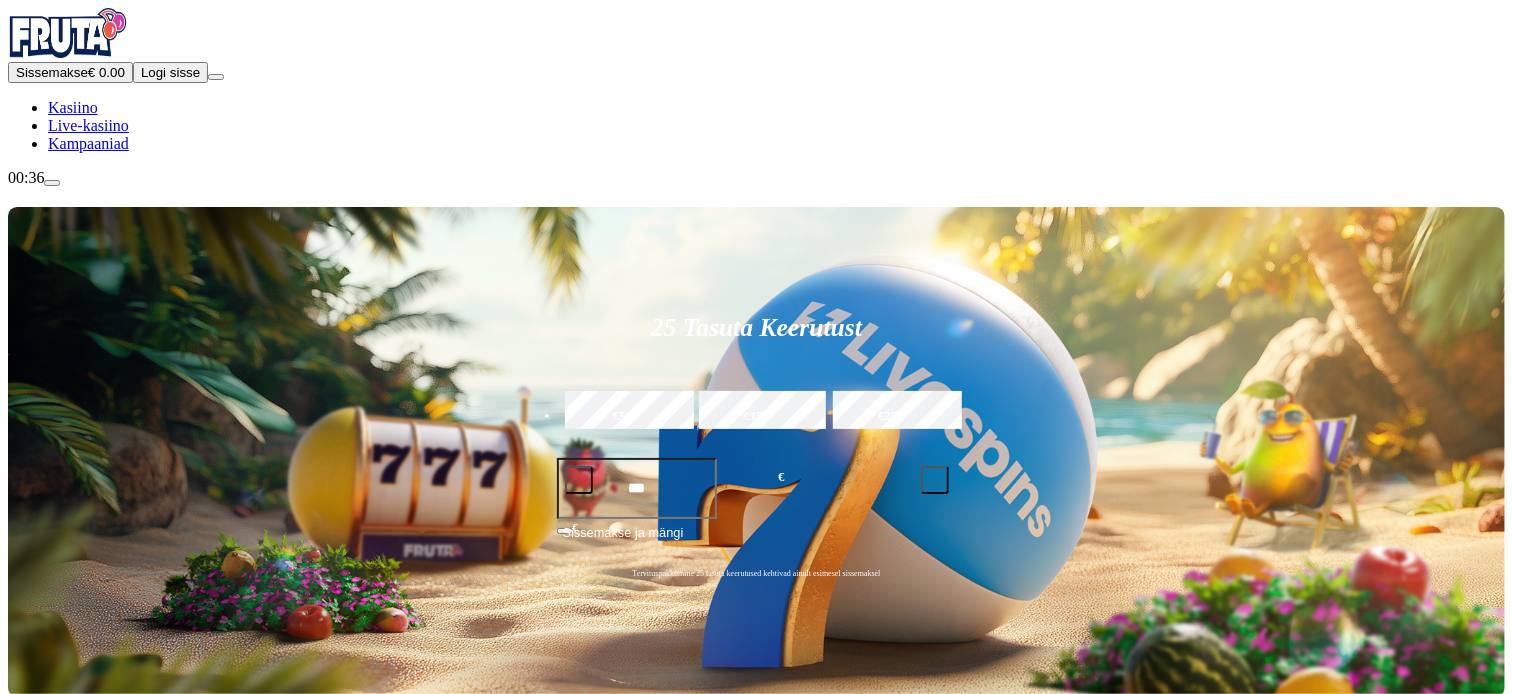 click at bounding box center (1052, 796) 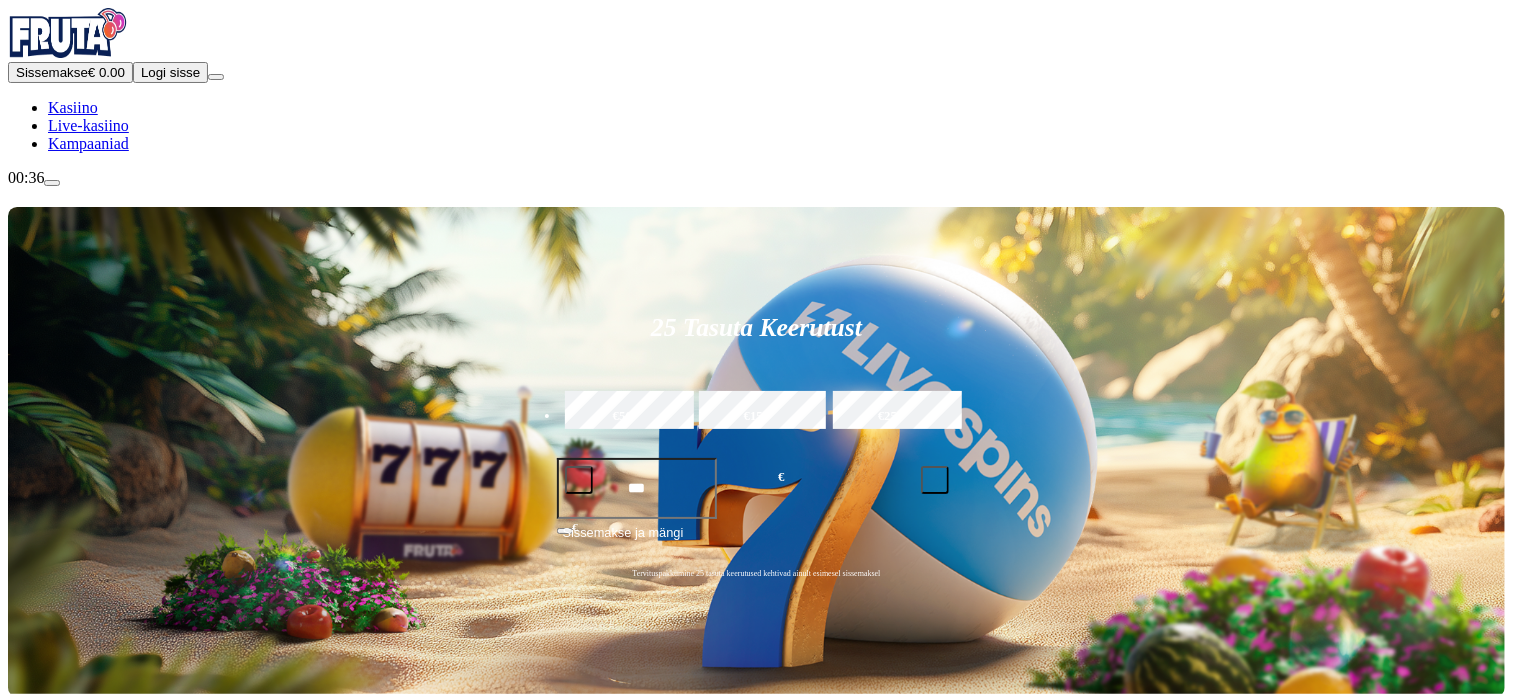 type on "***" 